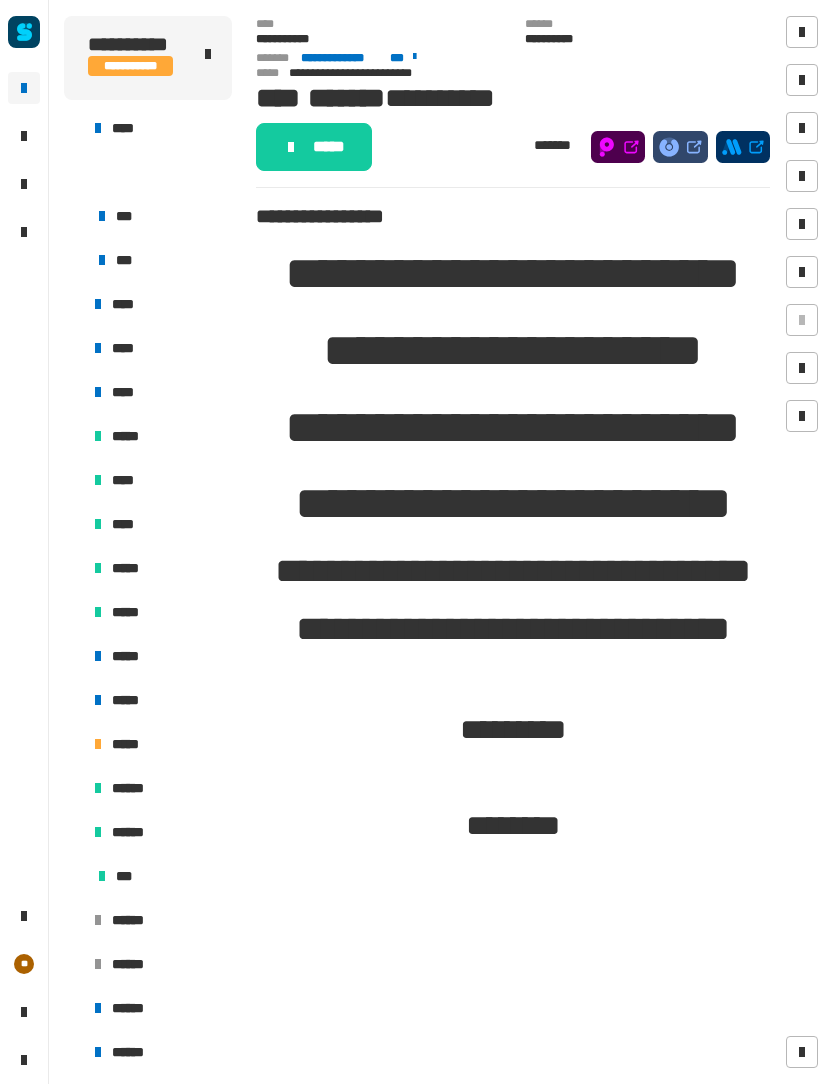 scroll, scrollTop: 0, scrollLeft: 0, axis: both 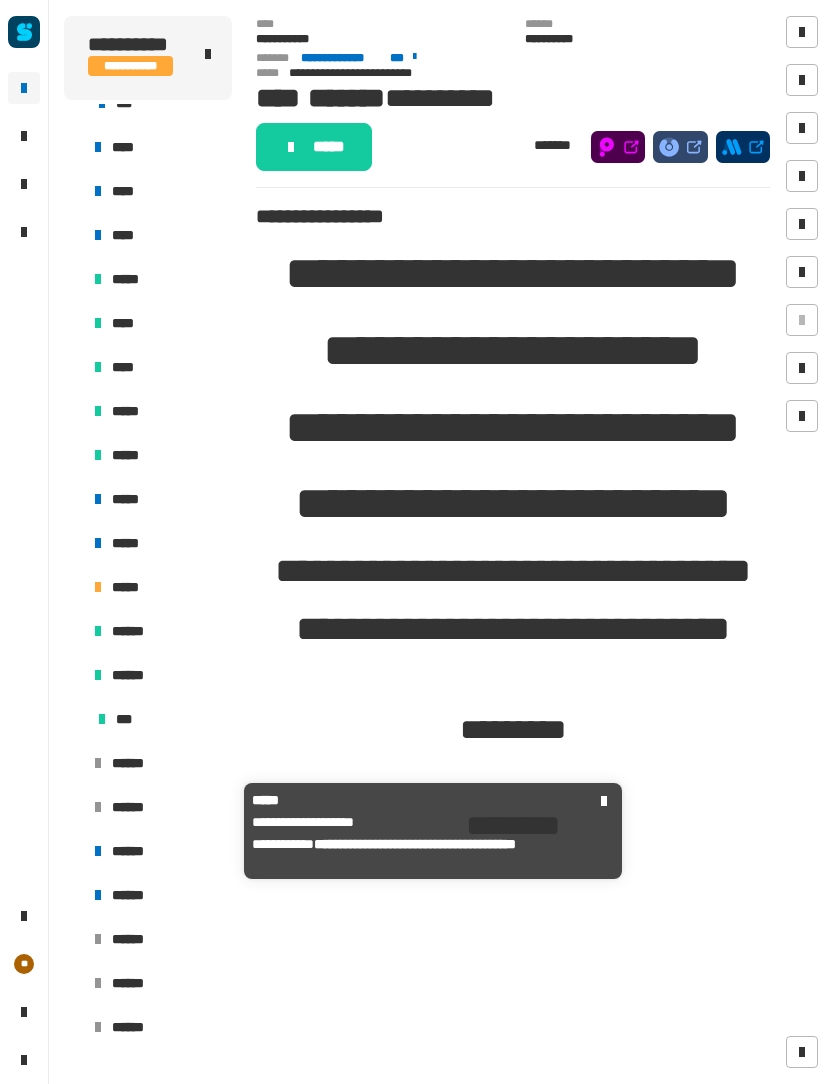 click on "******" at bounding box center [137, 807] 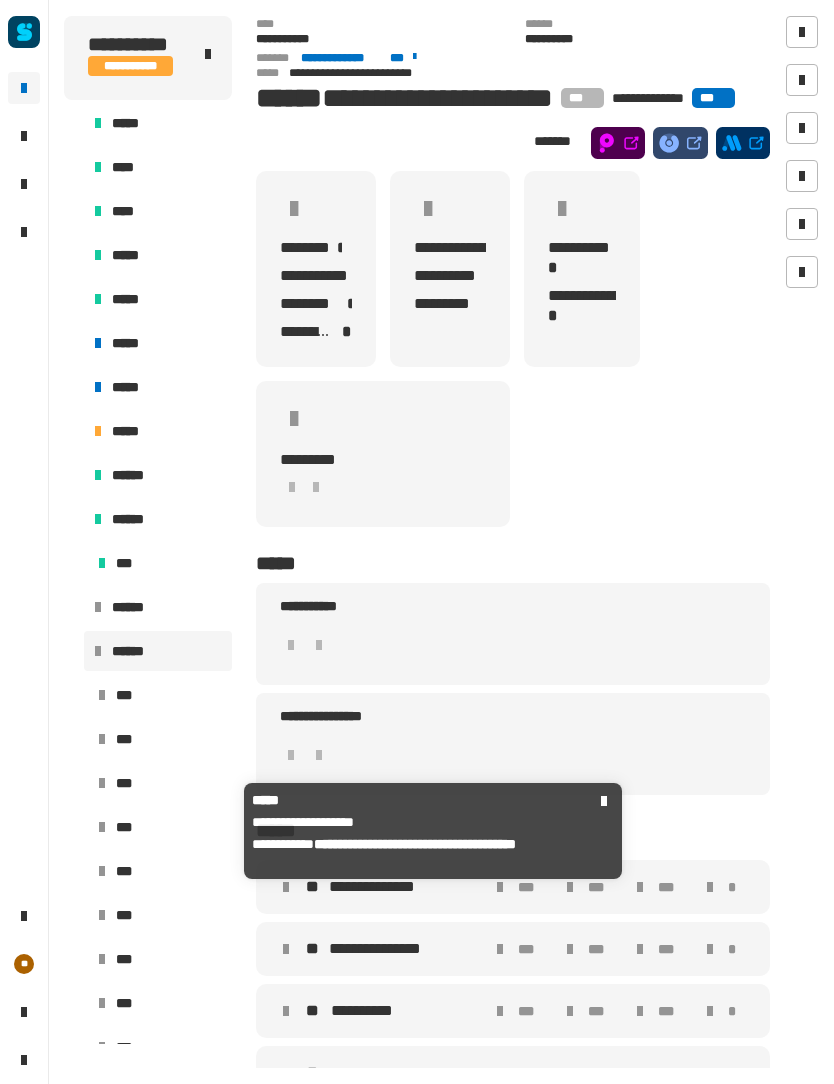 scroll, scrollTop: 317, scrollLeft: 0, axis: vertical 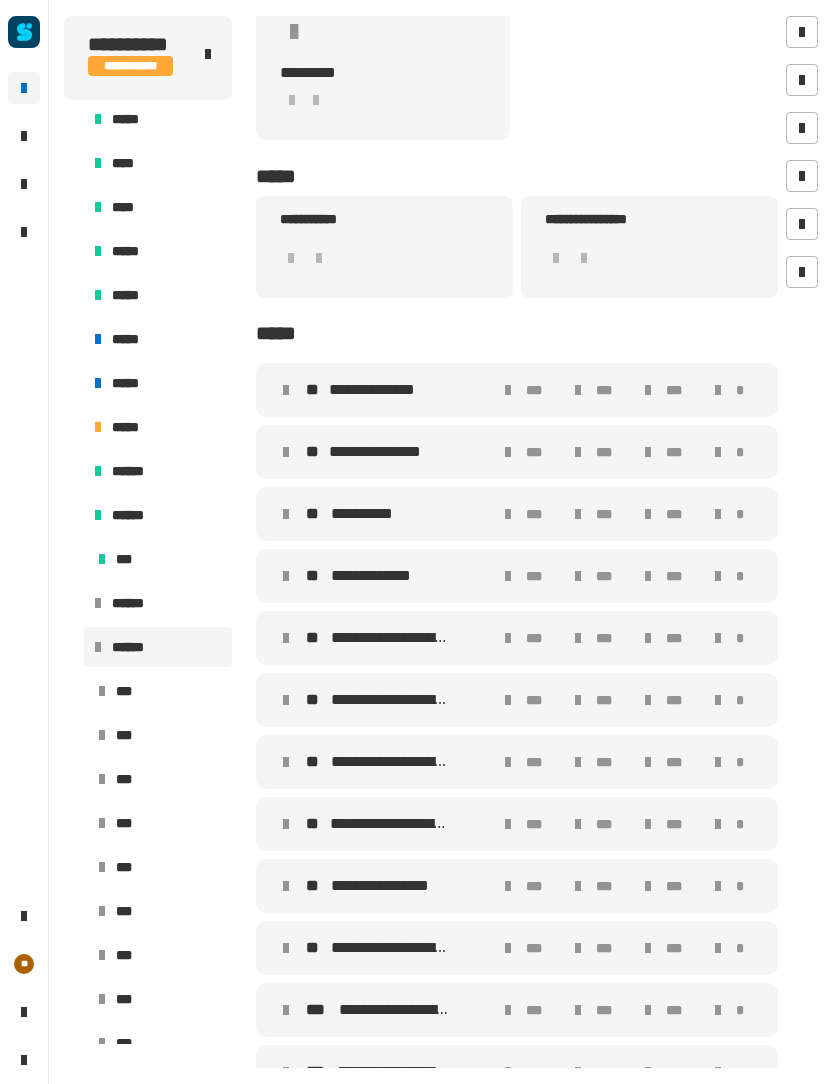 click on "**********" at bounding box center (390, 638) 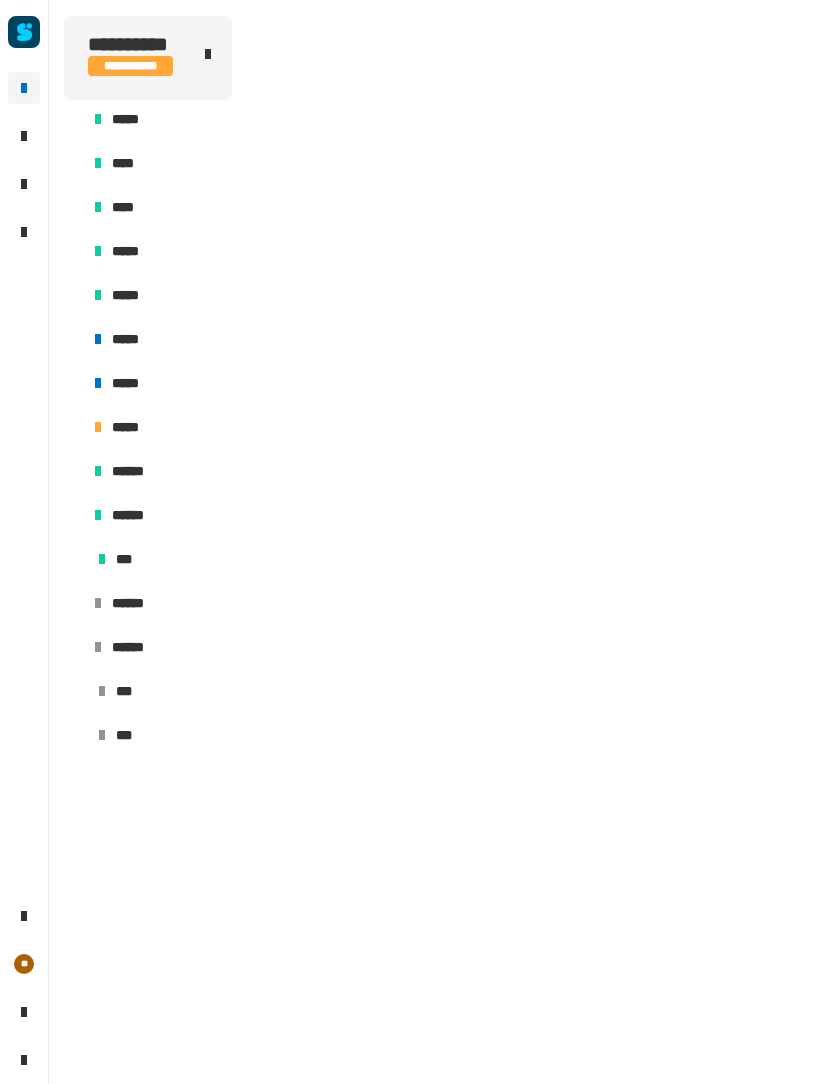 scroll, scrollTop: 610, scrollLeft: 0, axis: vertical 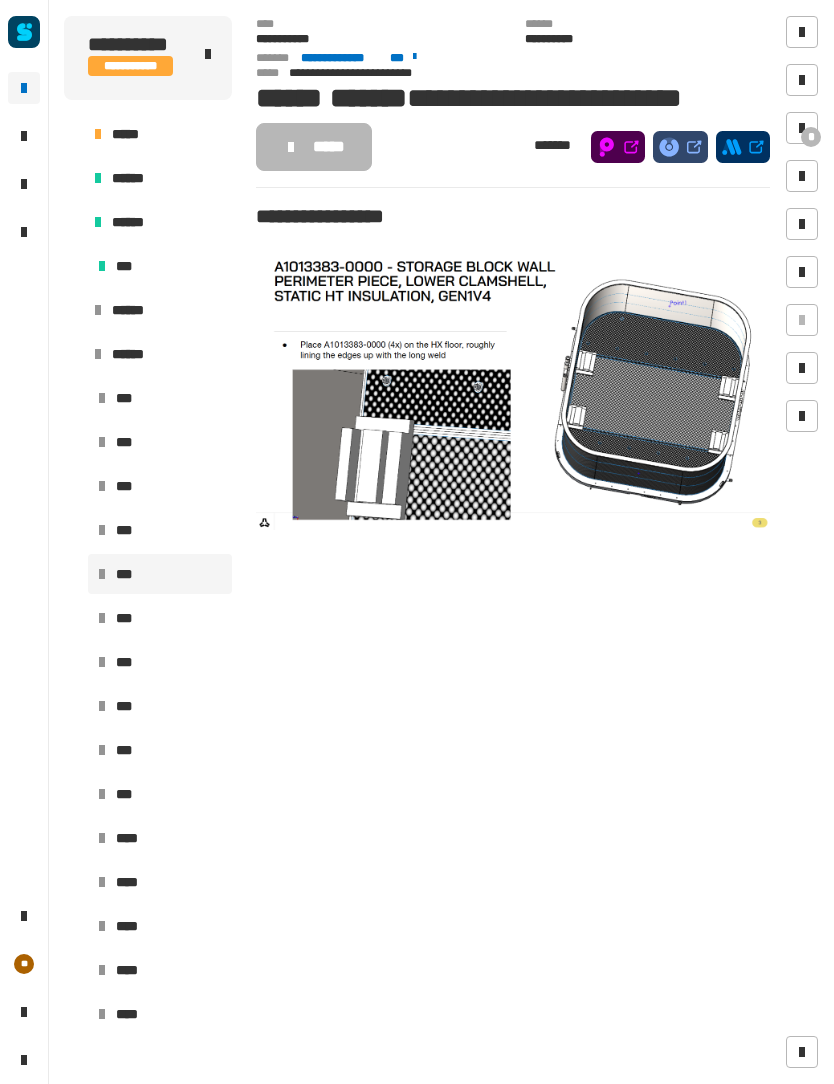 click on "***" at bounding box center [160, 618] 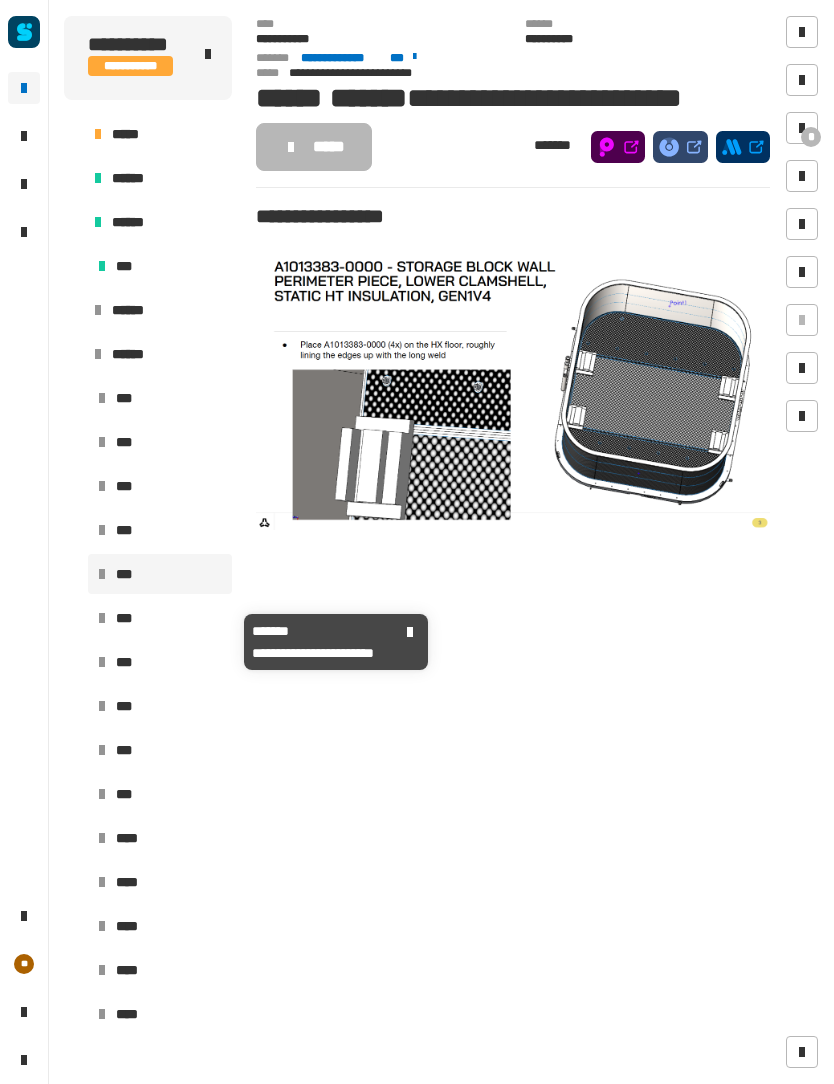 click on "***" at bounding box center [160, 618] 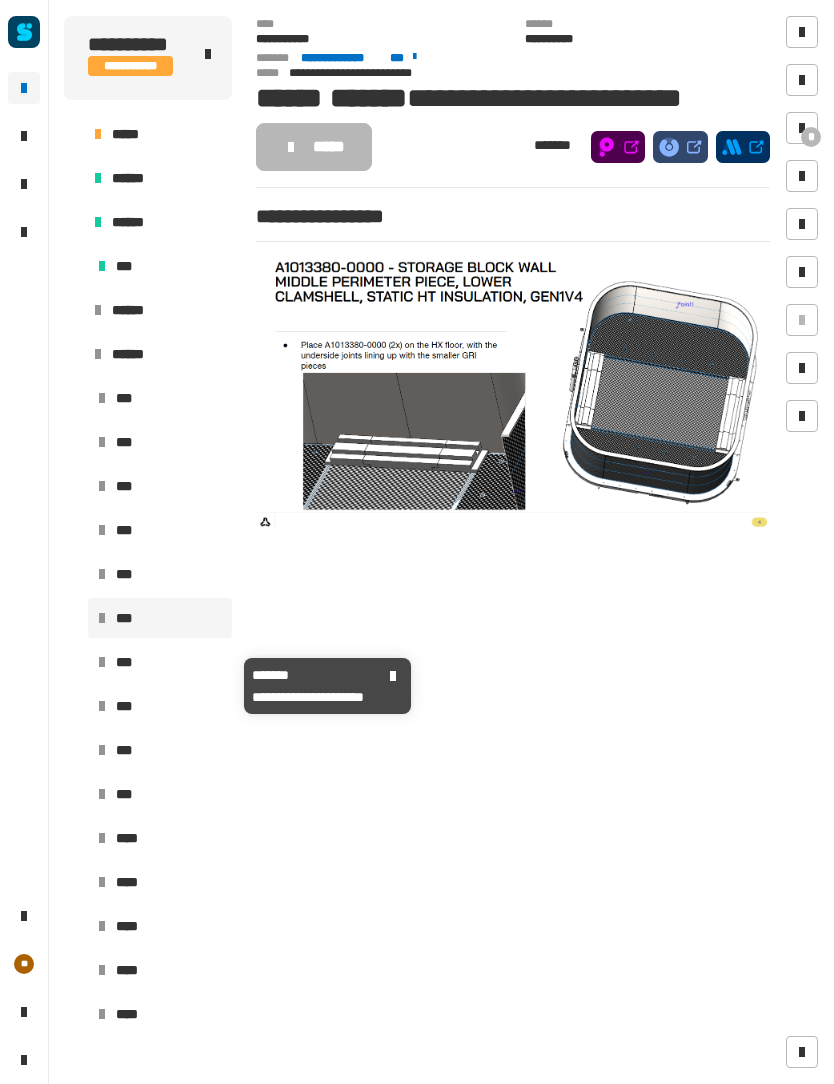 click on "***" at bounding box center [160, 662] 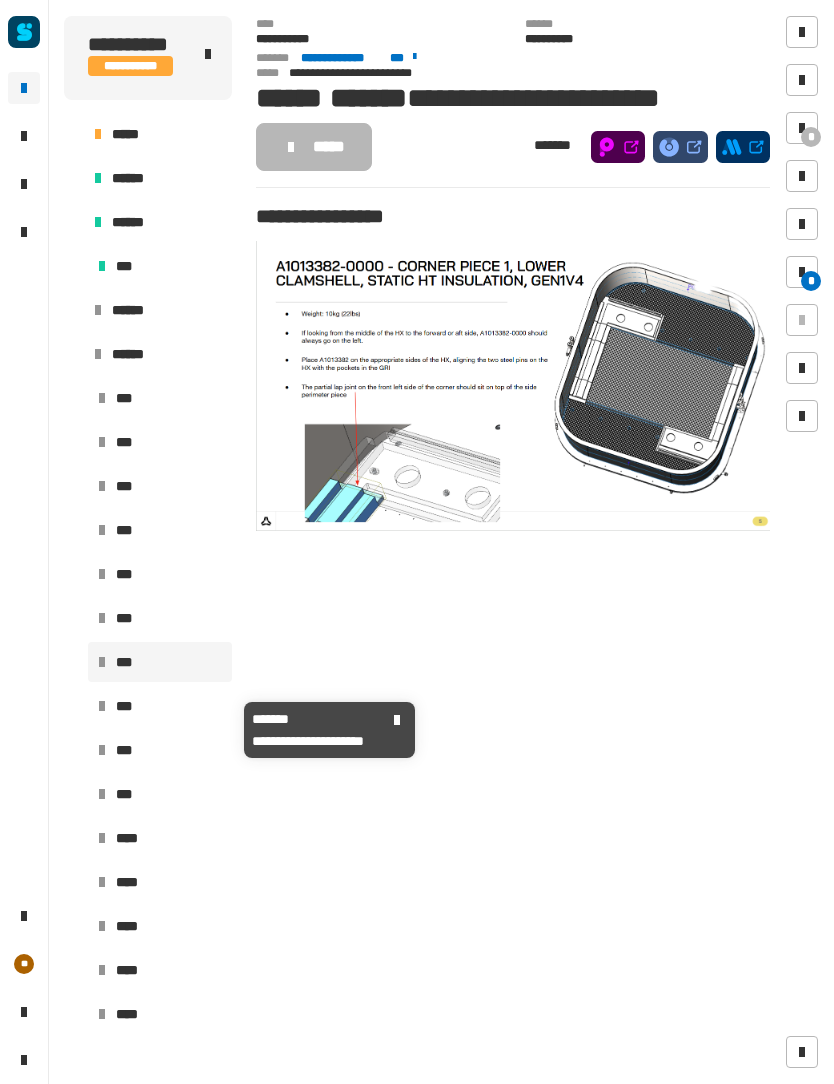 click on "***" at bounding box center (160, 706) 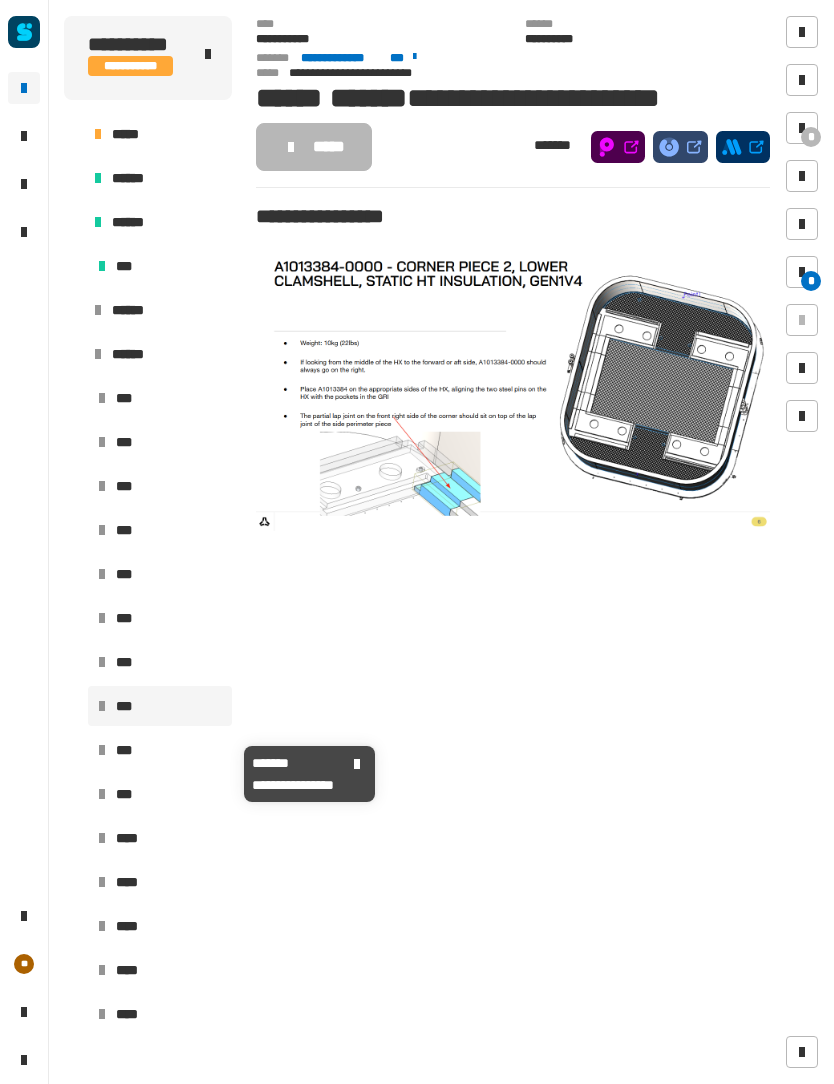 click on "***" at bounding box center (160, 750) 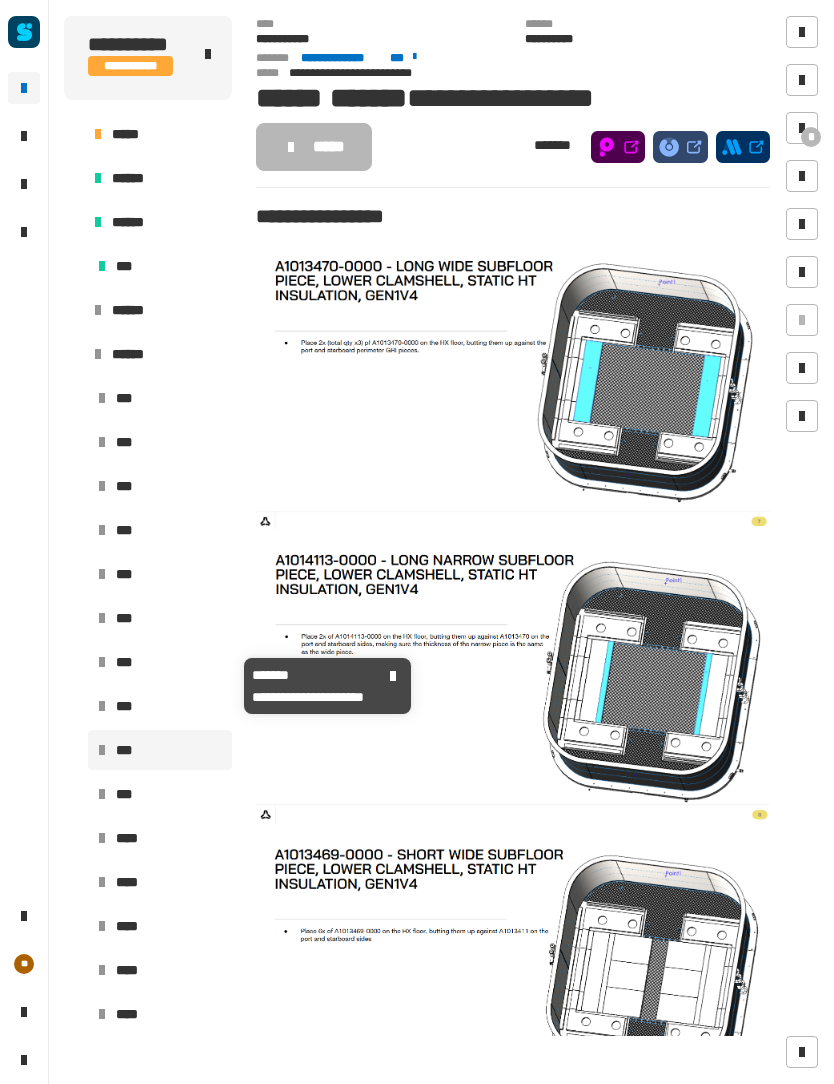 click on "***" at bounding box center [160, 662] 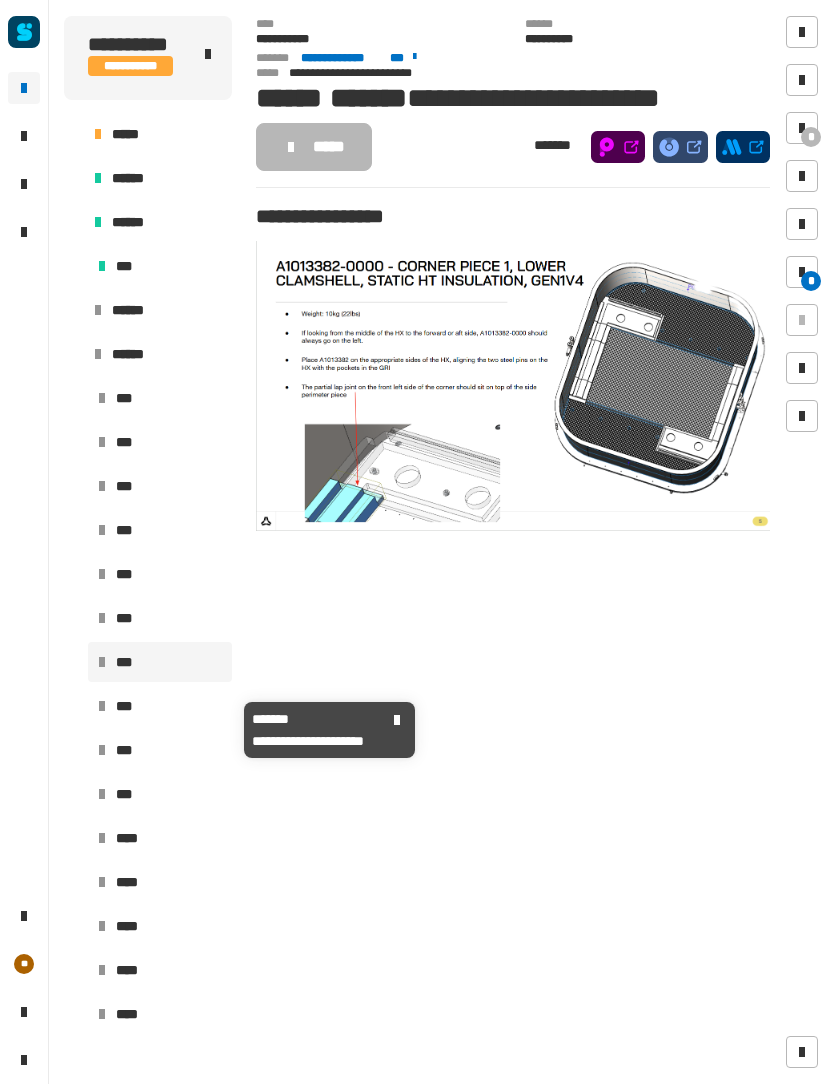 click on "***" at bounding box center (160, 706) 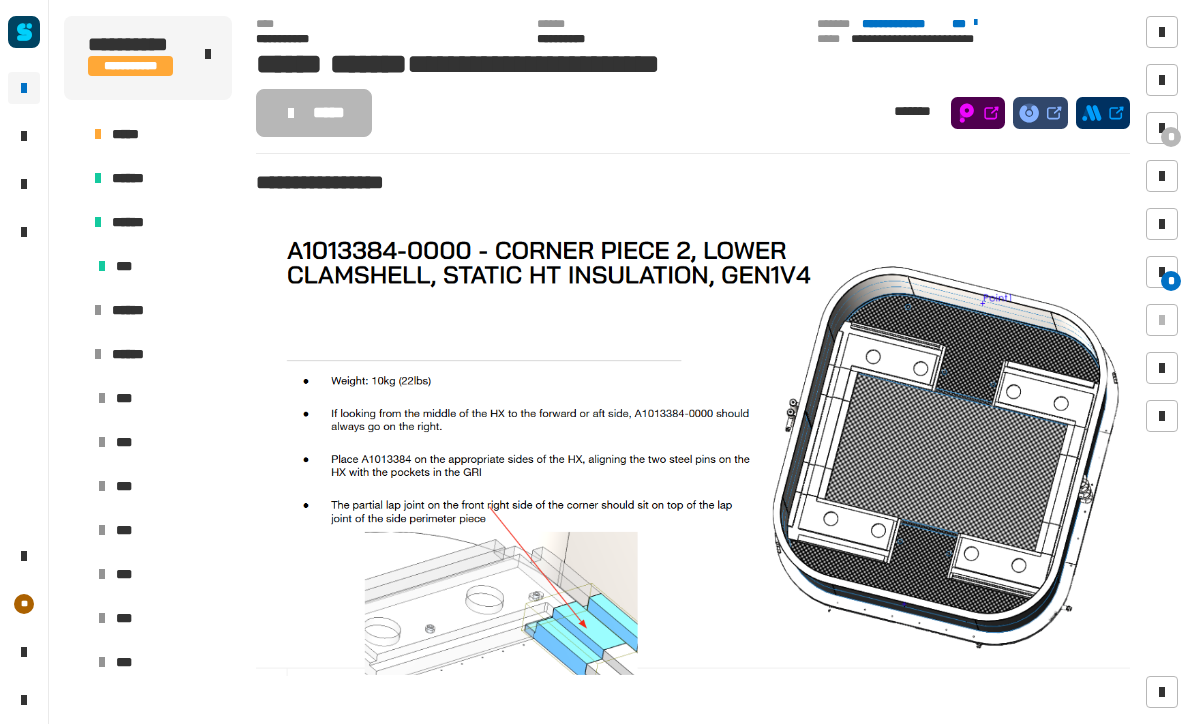 click on "*" at bounding box center (1171, 281) 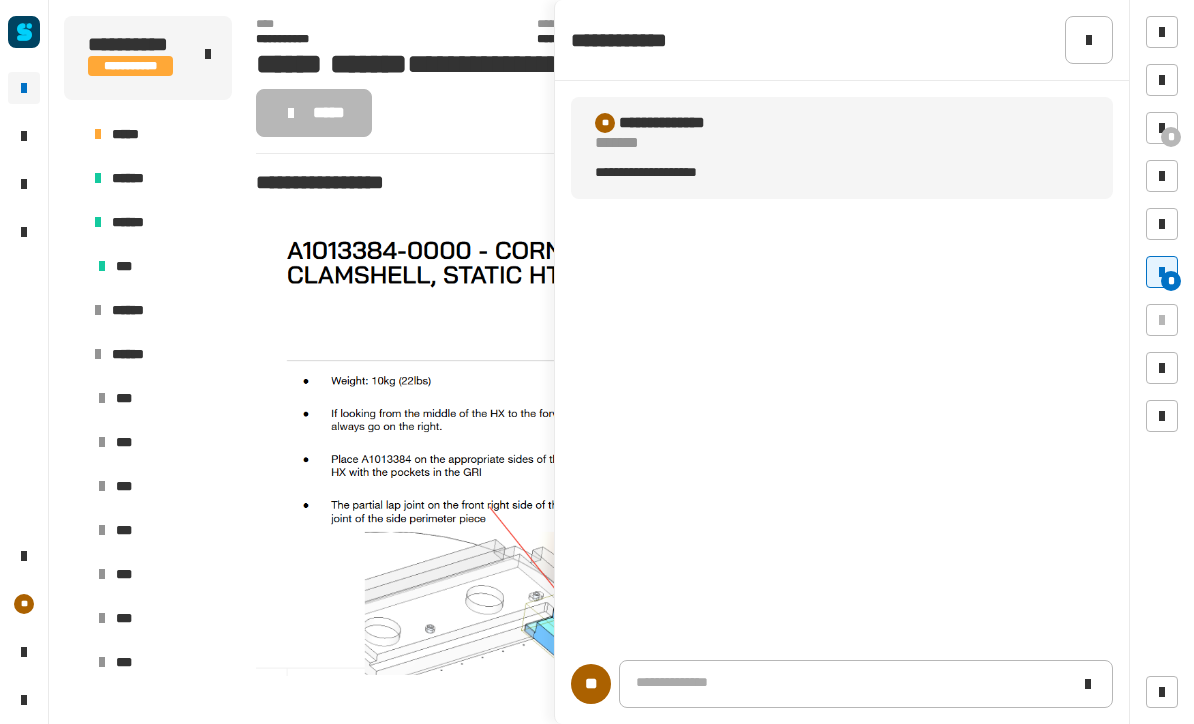 click 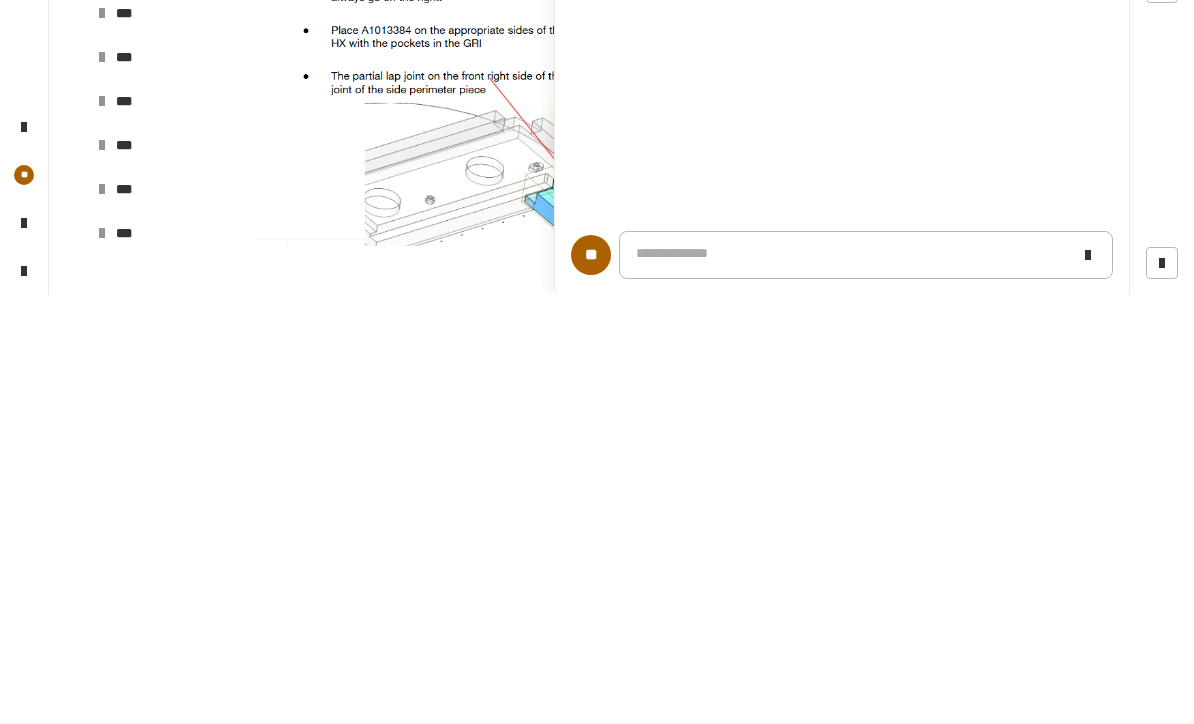 type 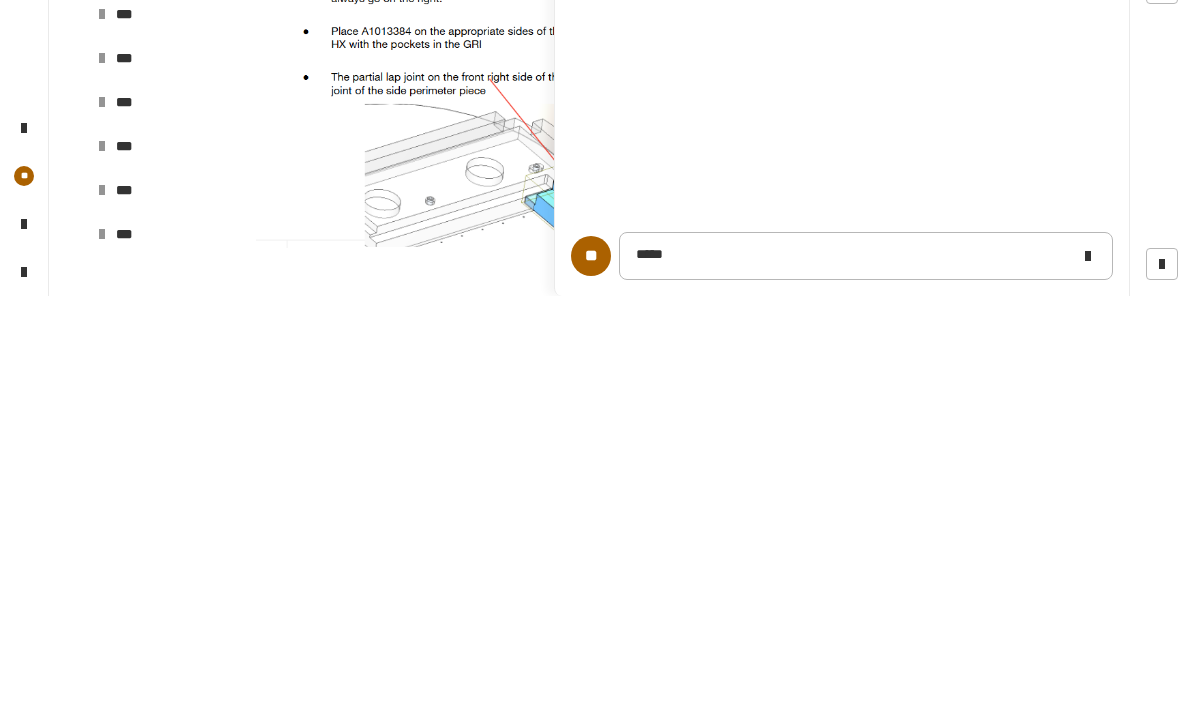 click 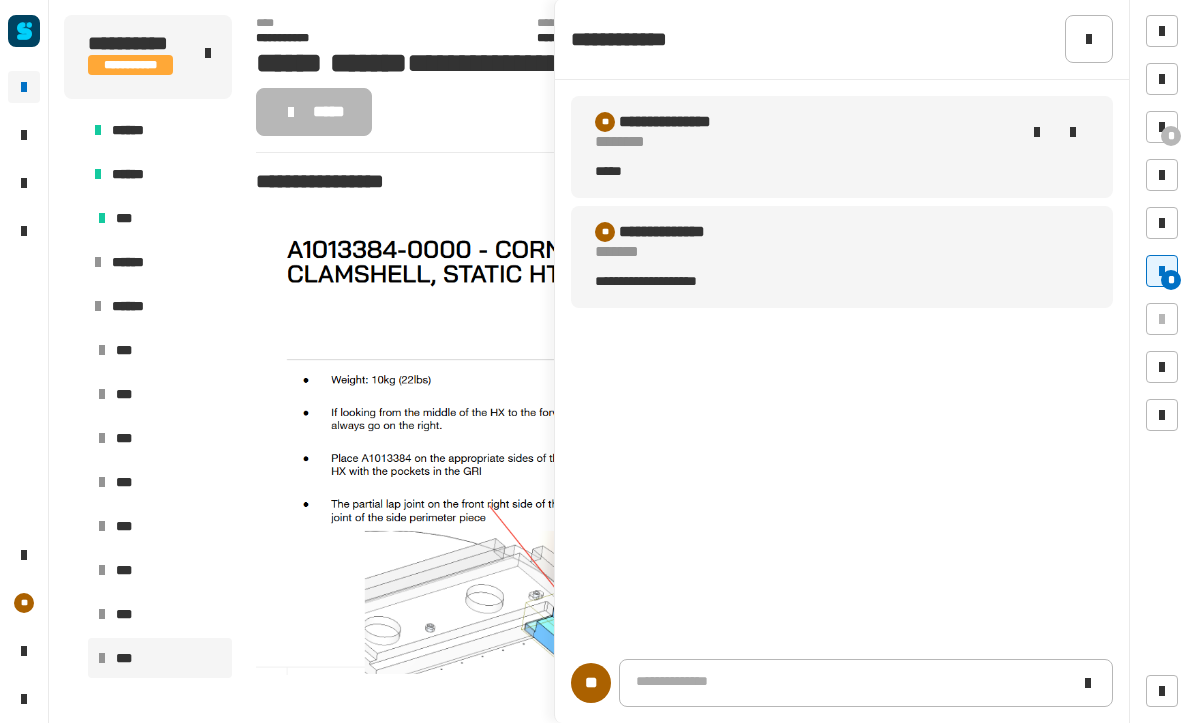 scroll, scrollTop: 657, scrollLeft: 0, axis: vertical 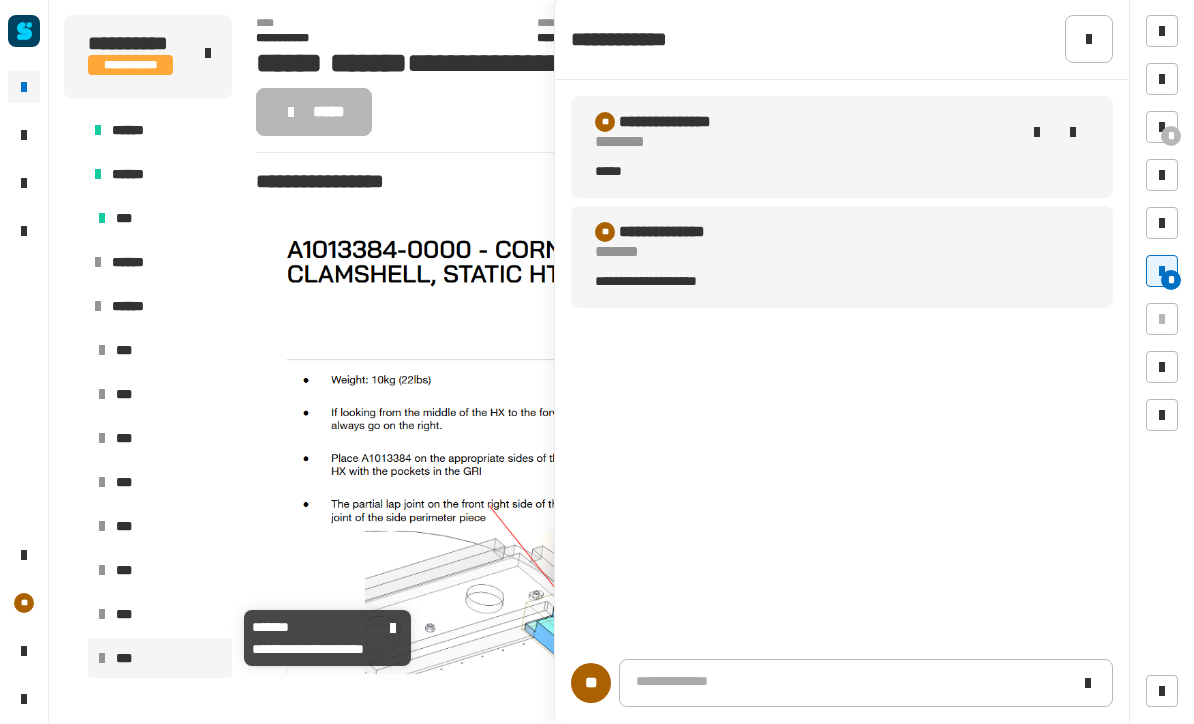 click on "***" at bounding box center (126, 615) 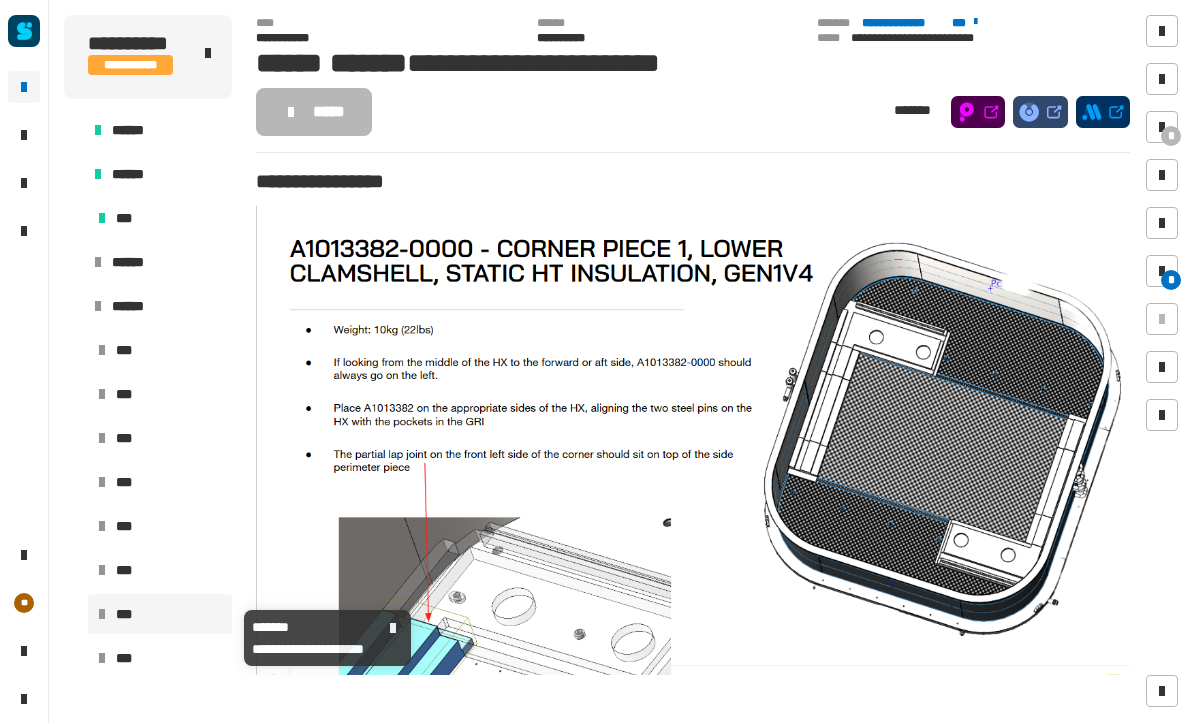 click on "*" at bounding box center [1171, 281] 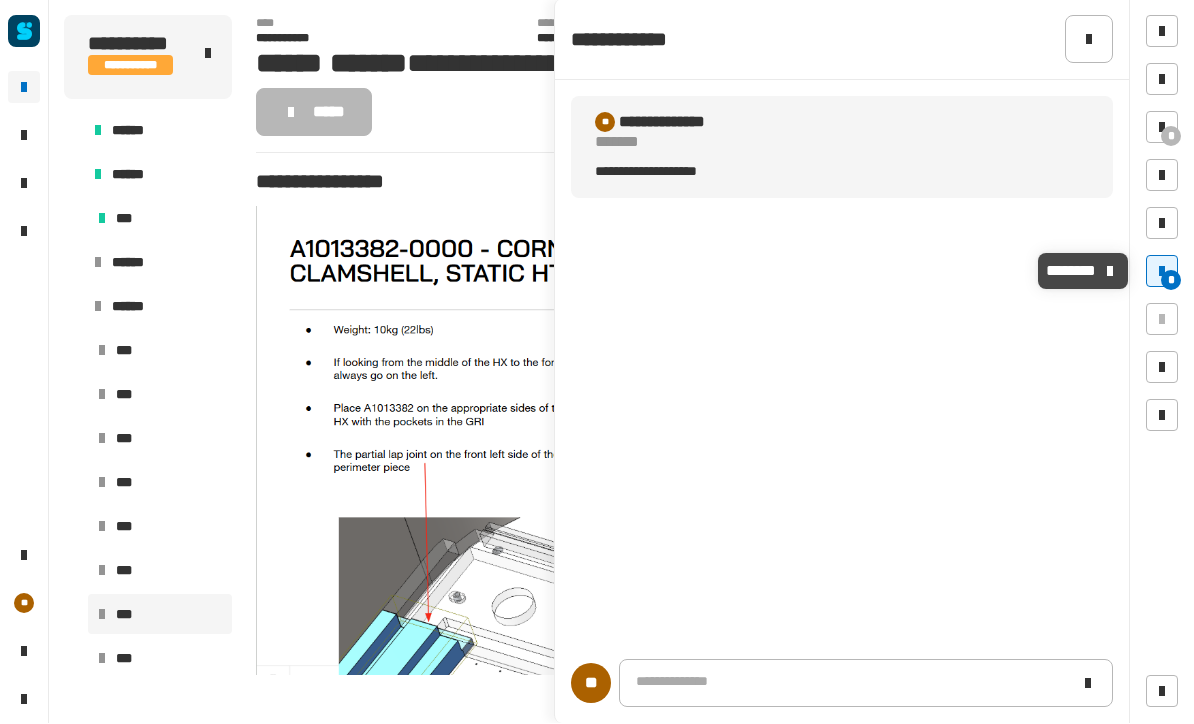 click 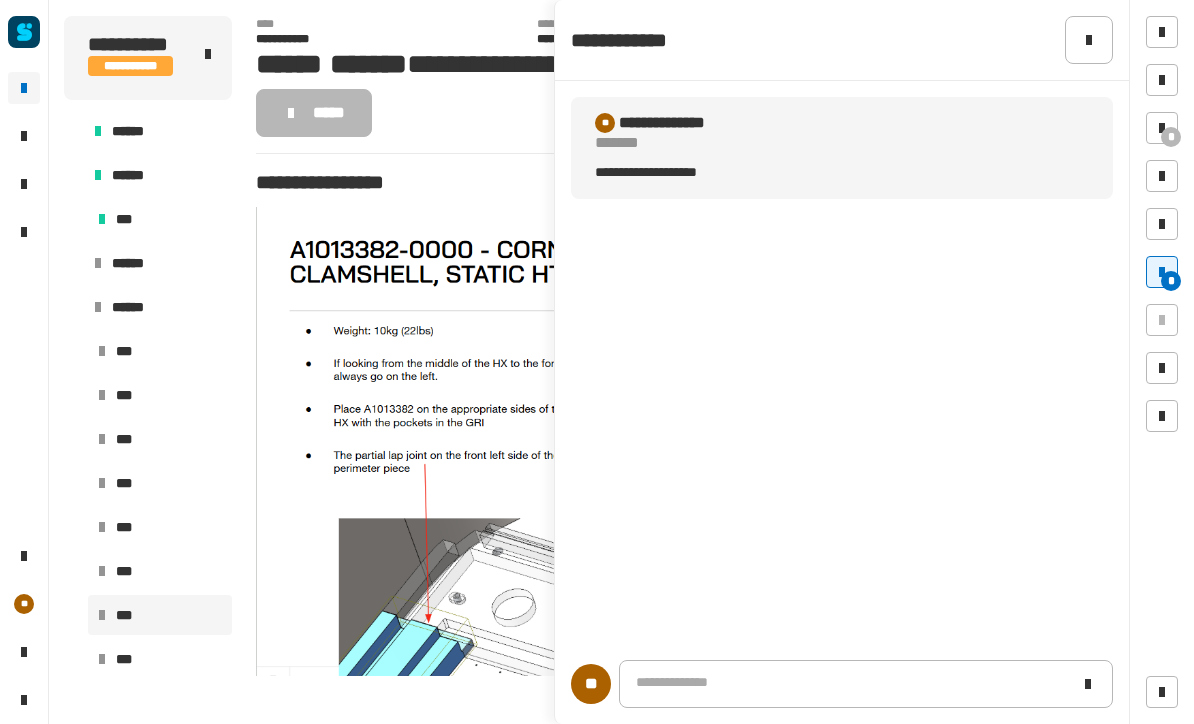 type 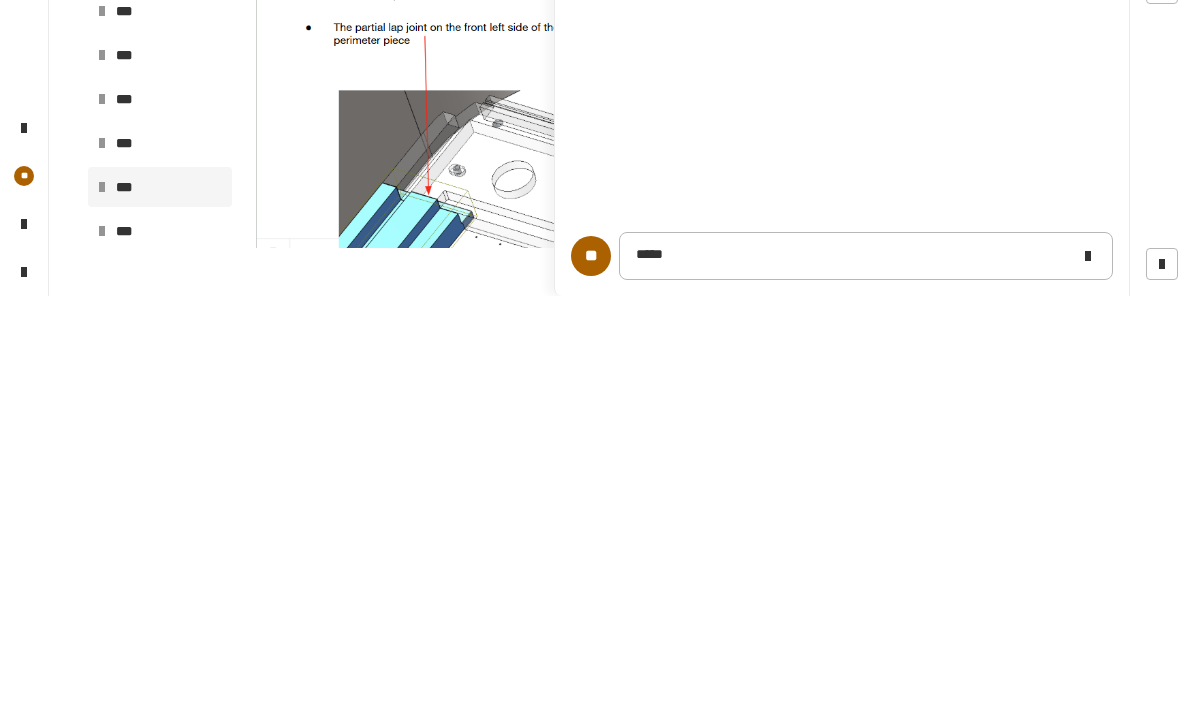 click 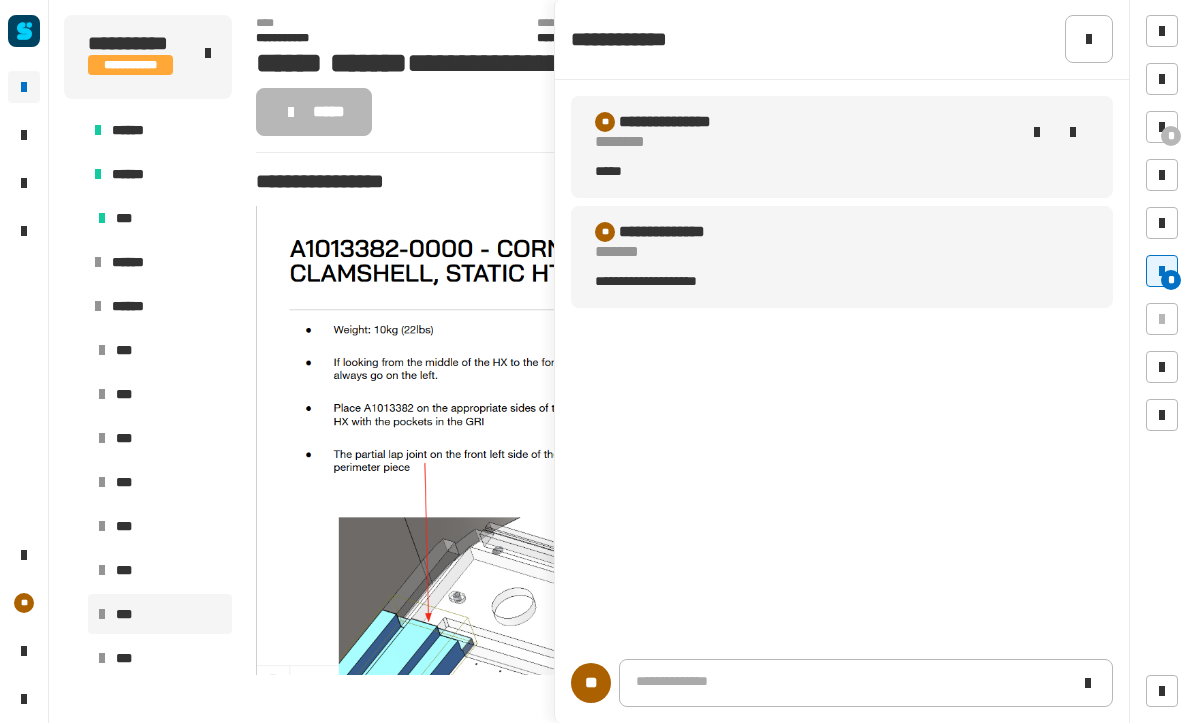 click 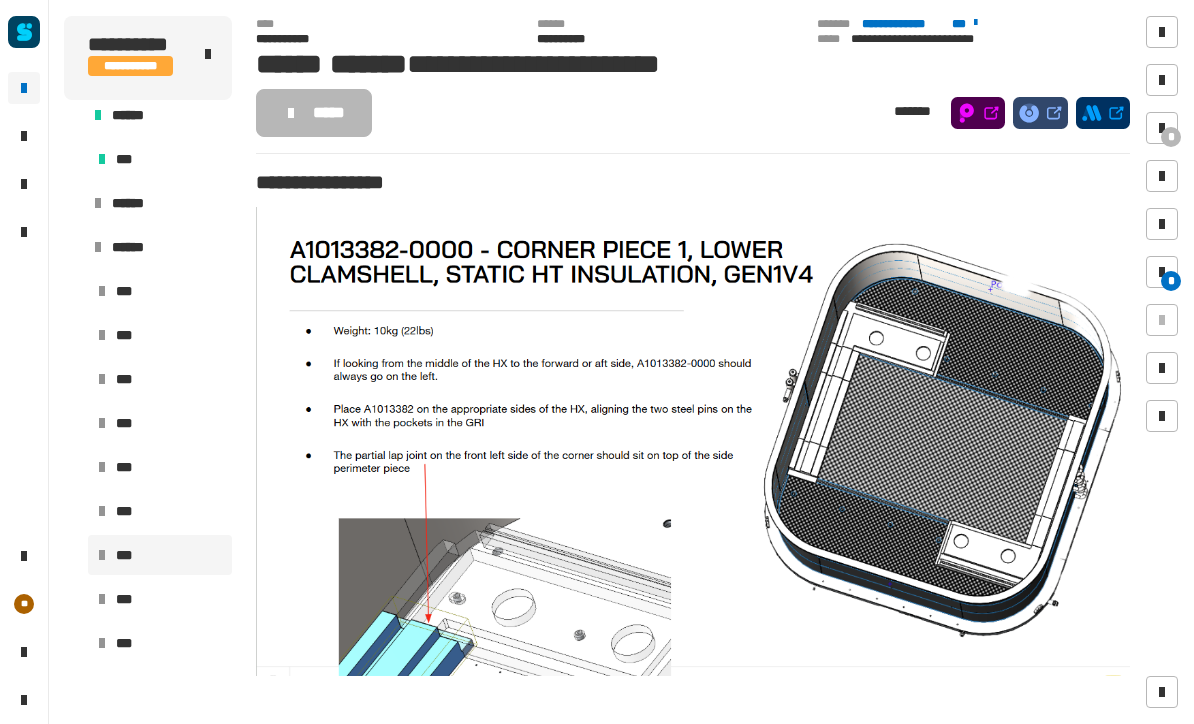 scroll, scrollTop: 740, scrollLeft: 0, axis: vertical 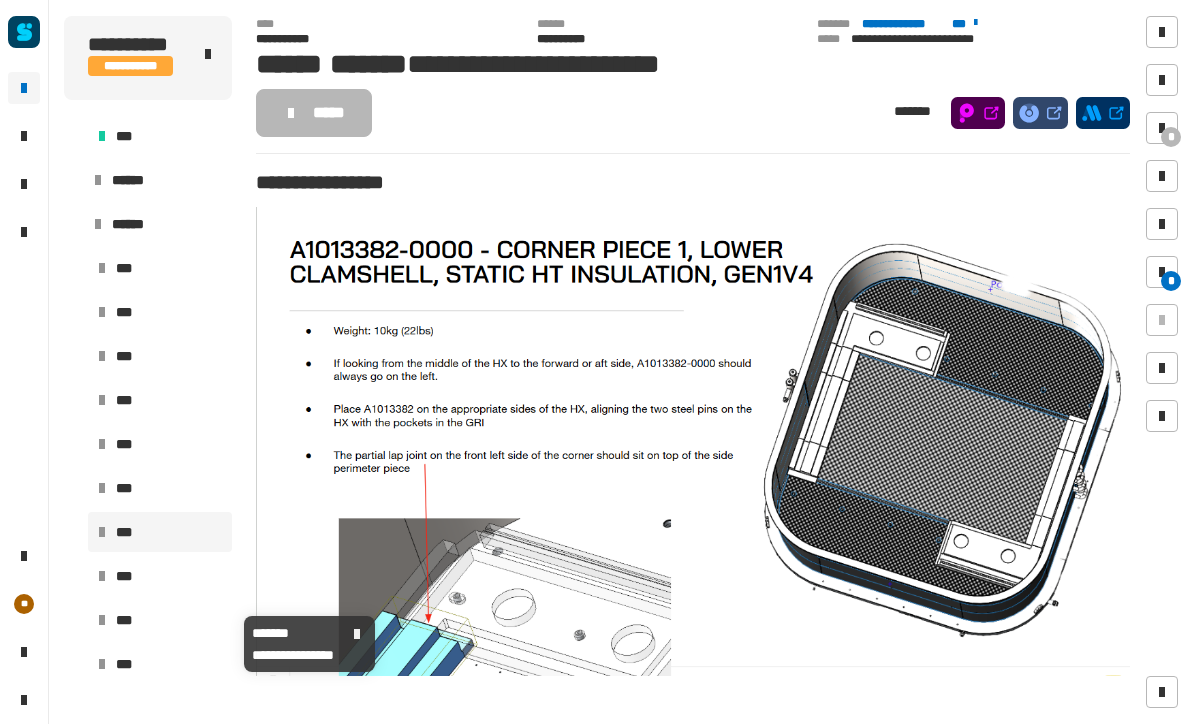 click on "***" at bounding box center (160, 620) 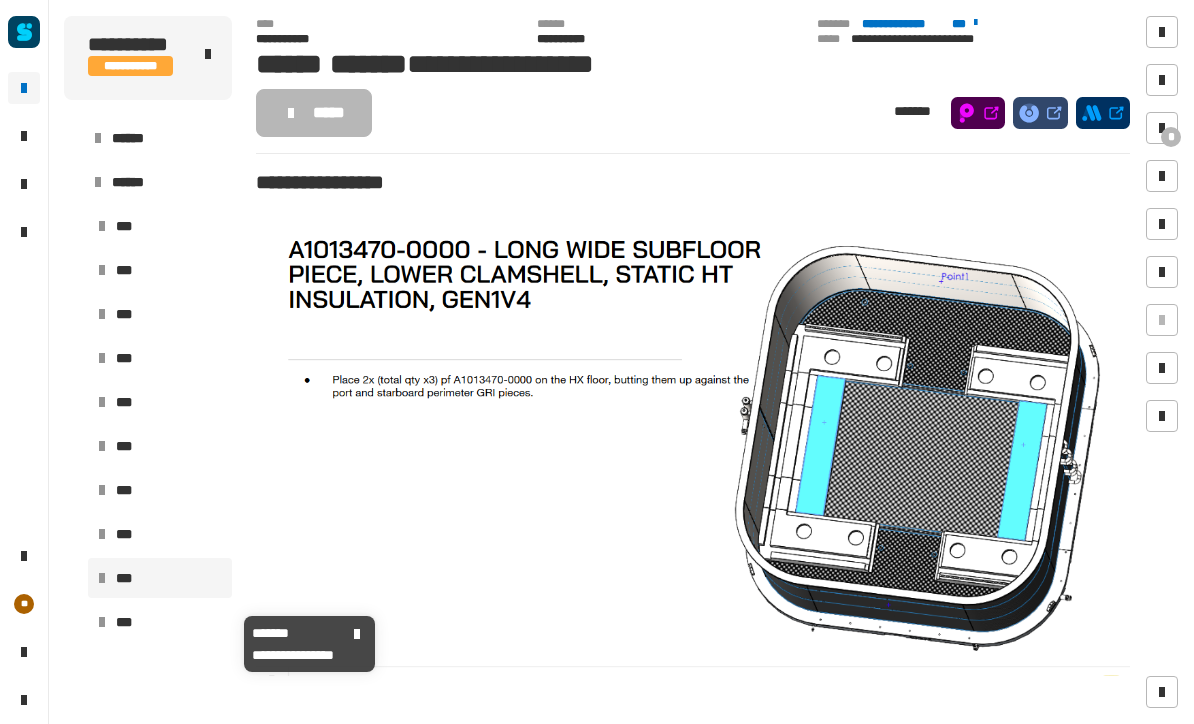 scroll, scrollTop: 795, scrollLeft: 0, axis: vertical 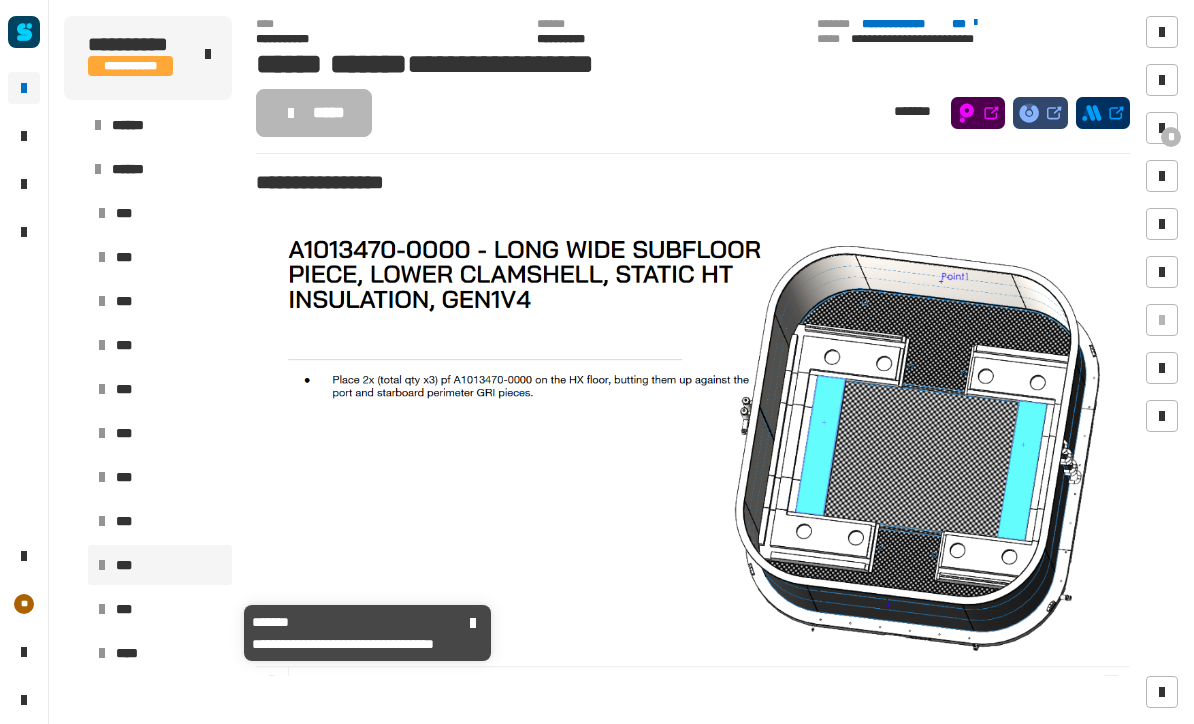 click on "***" at bounding box center [160, 609] 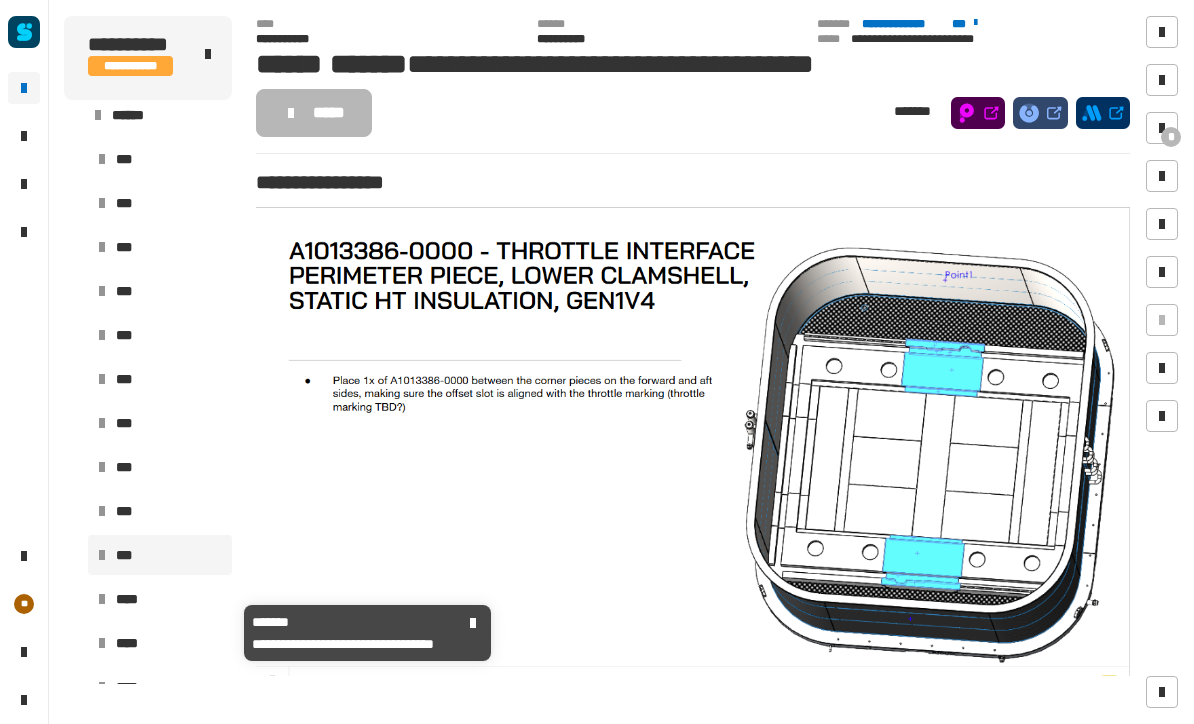 scroll, scrollTop: 857, scrollLeft: 0, axis: vertical 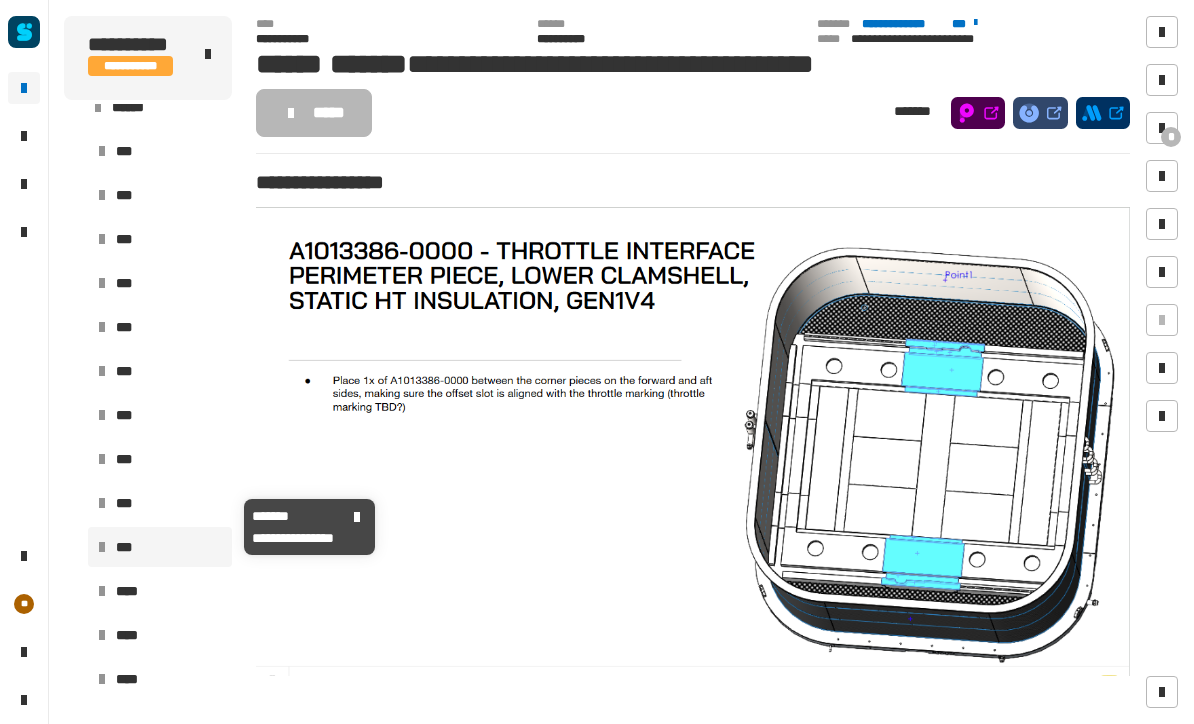 click on "***" at bounding box center [160, 503] 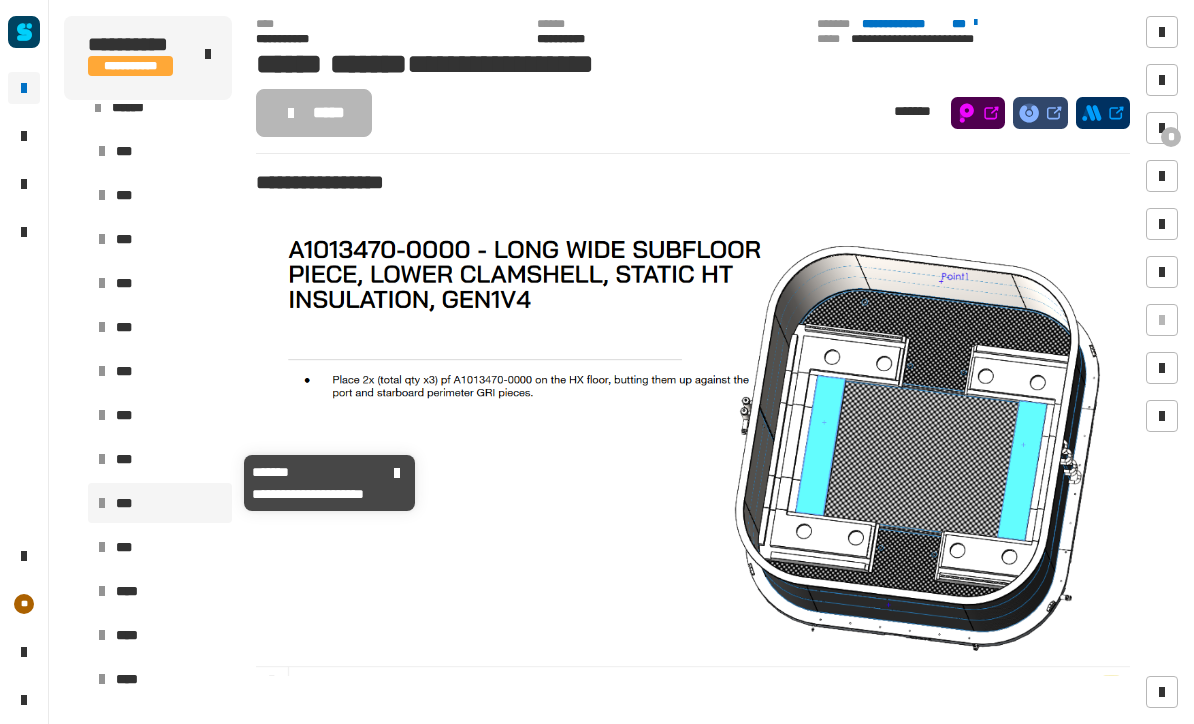 click on "***" at bounding box center (160, 459) 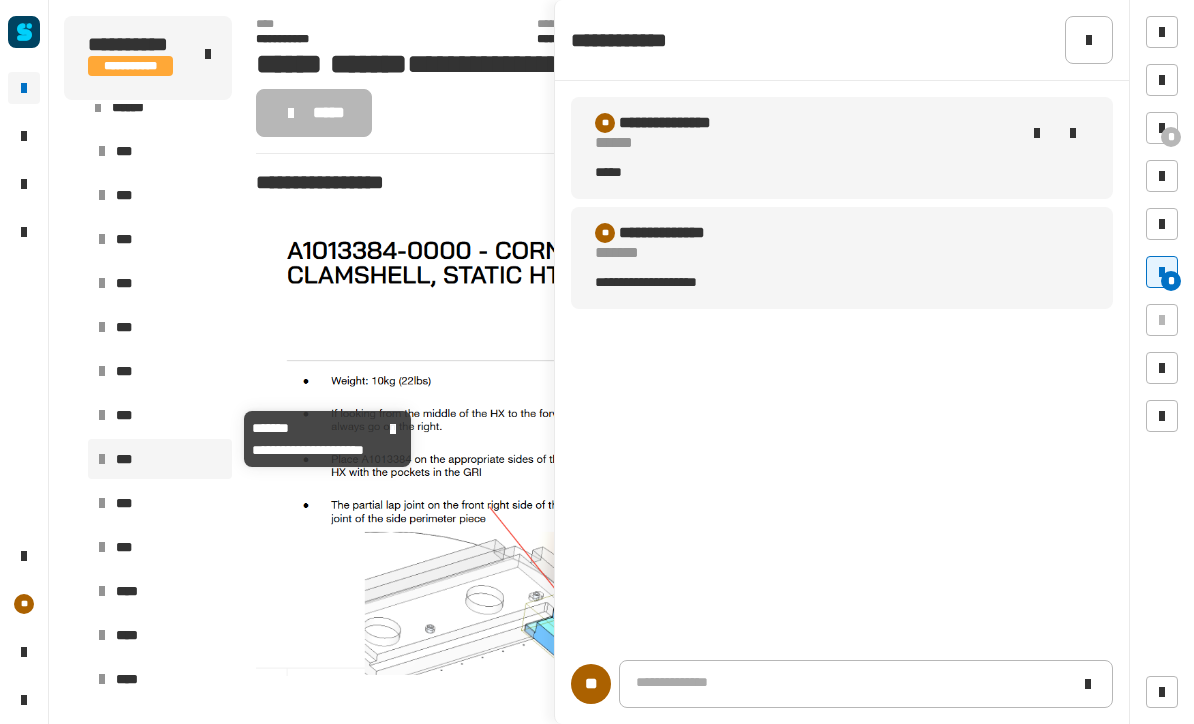 click on "***" at bounding box center [160, 415] 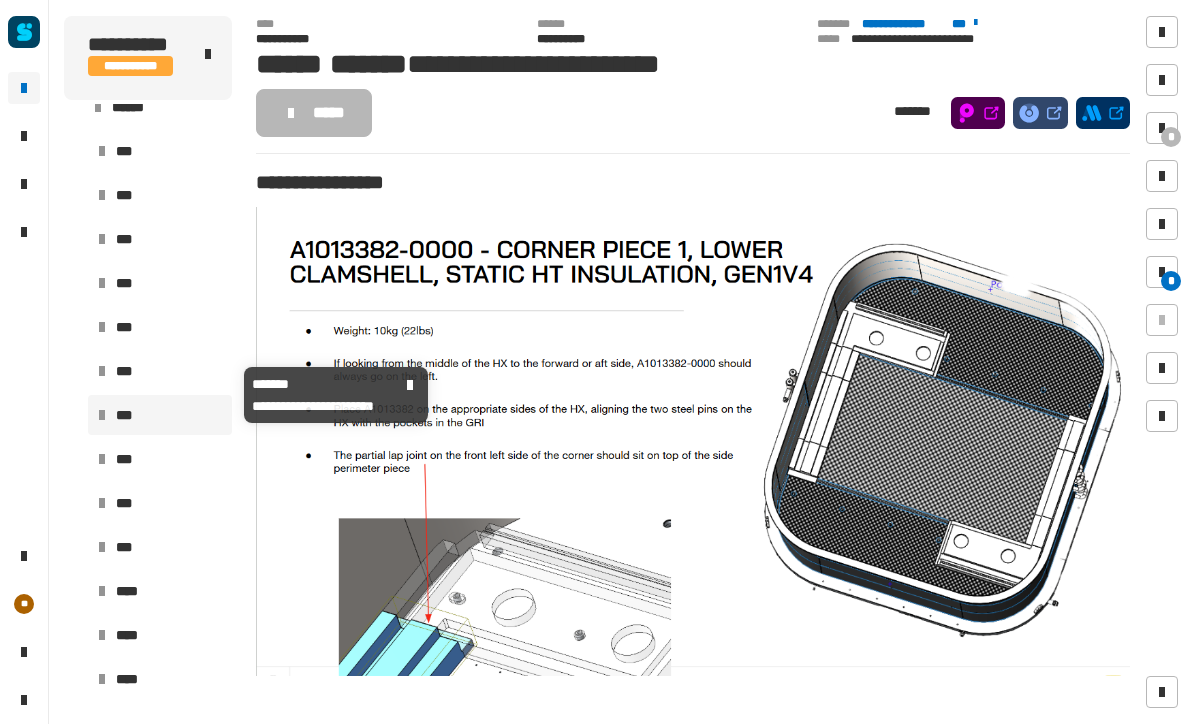 click on "***" at bounding box center (160, 371) 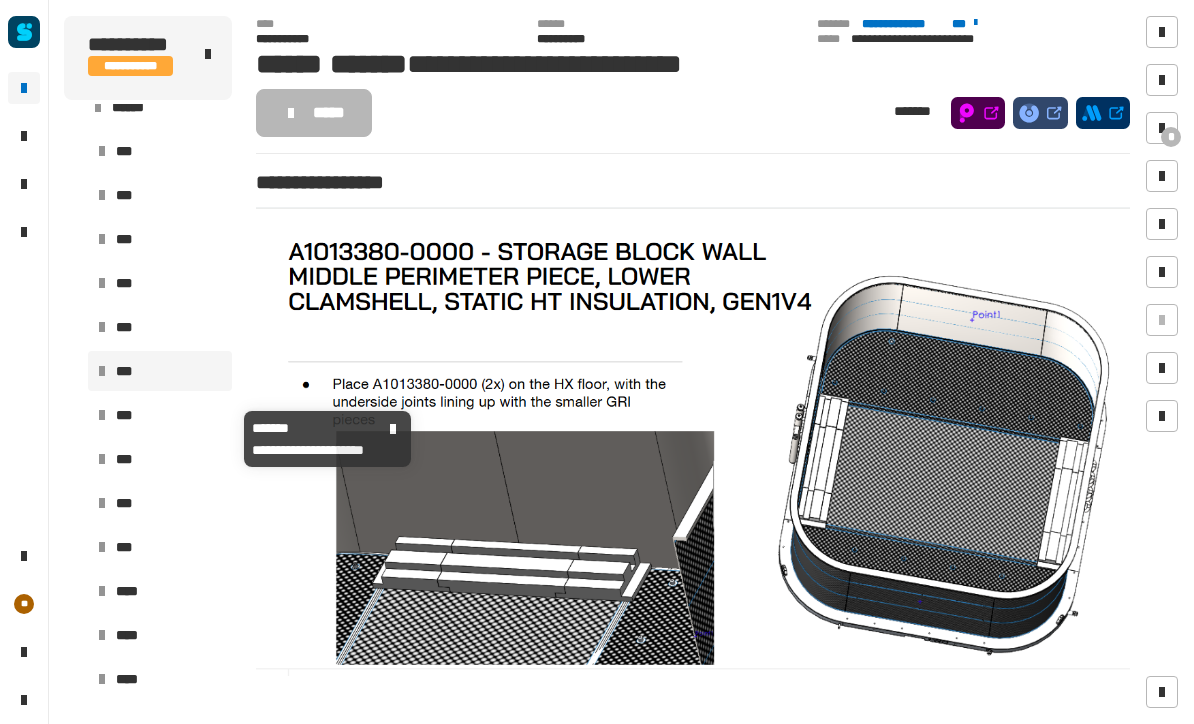 click on "***" at bounding box center (160, 415) 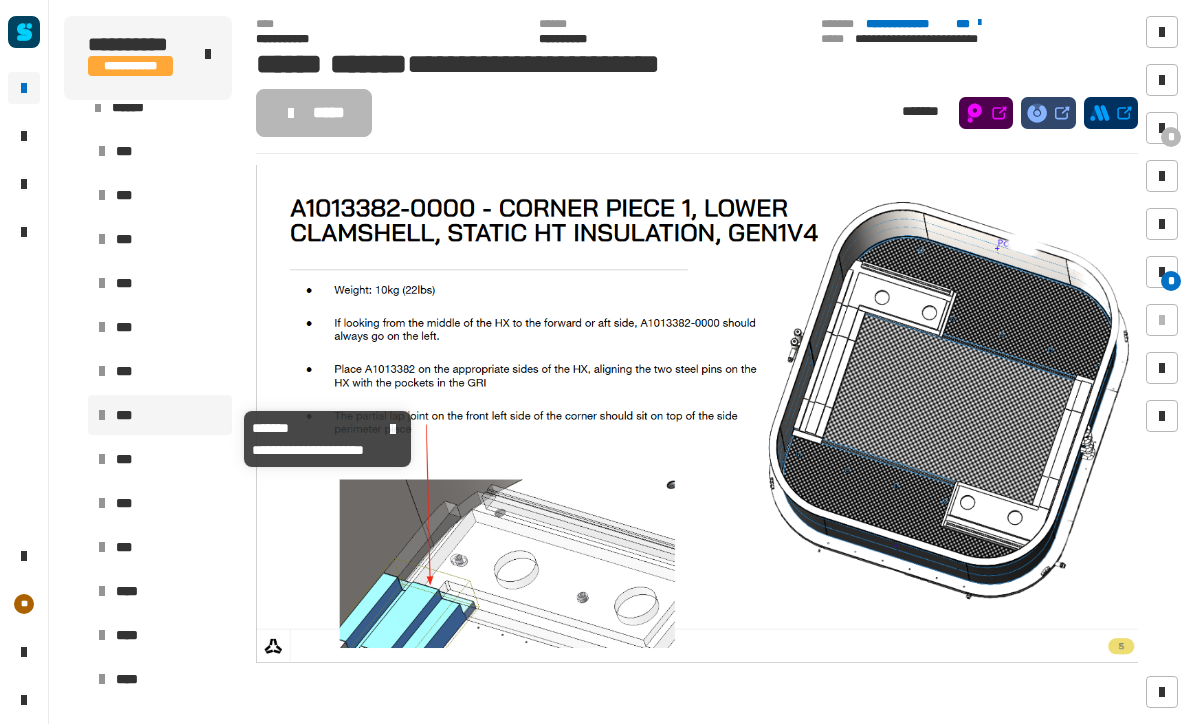 scroll, scrollTop: 56, scrollLeft: 0, axis: vertical 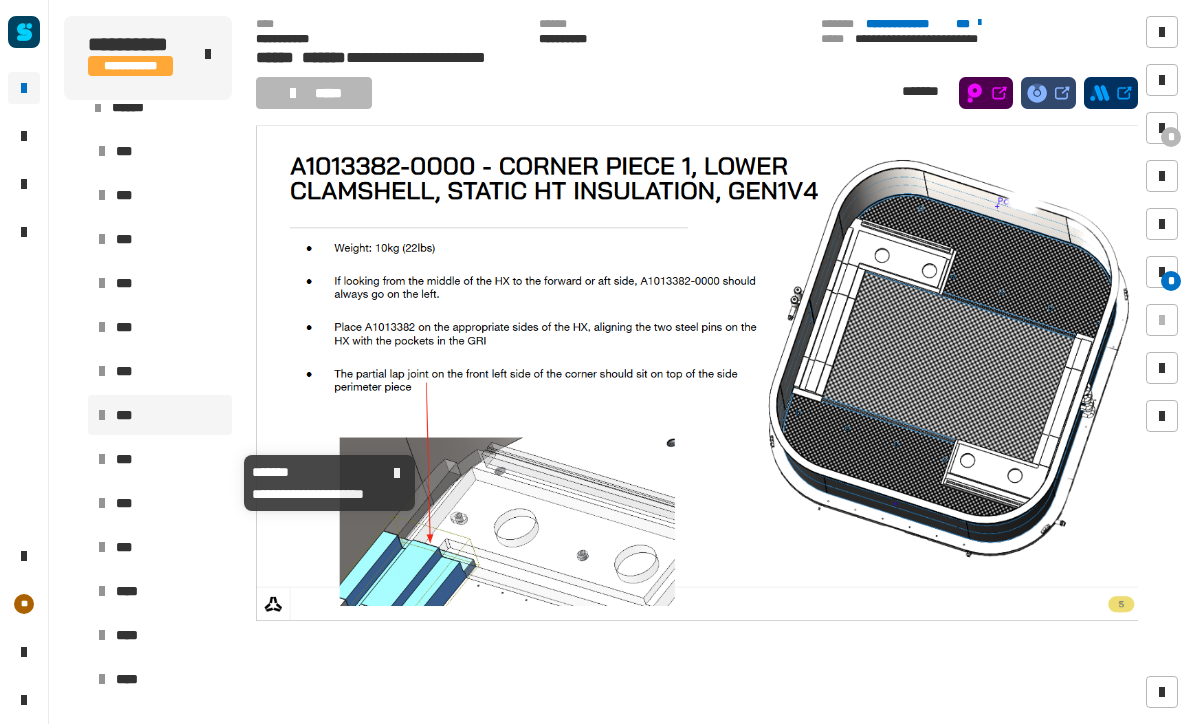 click on "***" at bounding box center [160, 459] 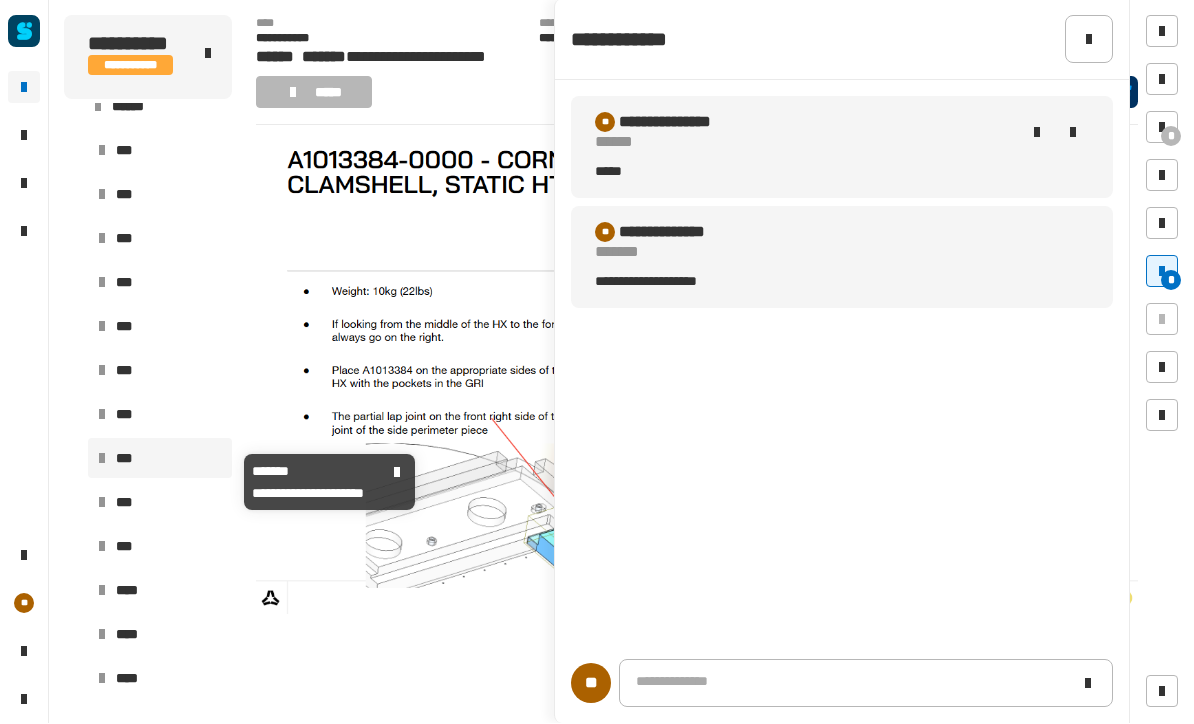 scroll, scrollTop: 63, scrollLeft: 0, axis: vertical 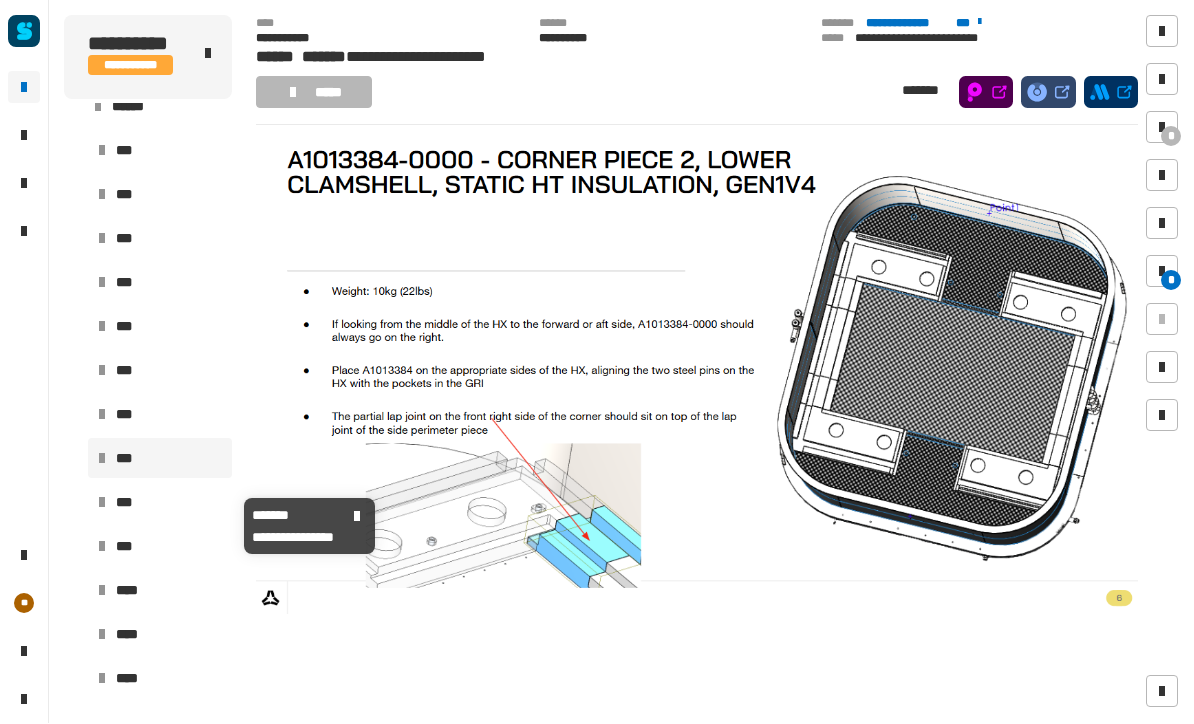 click on "***" at bounding box center [160, 503] 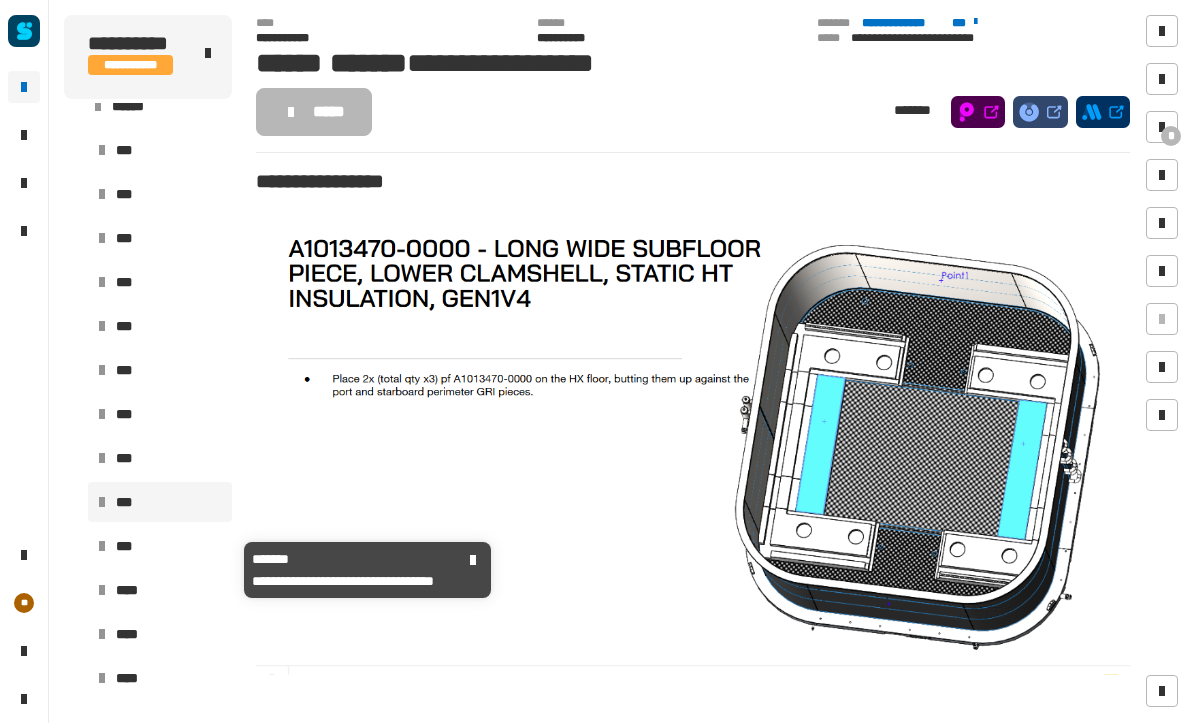click on "***" at bounding box center [160, 547] 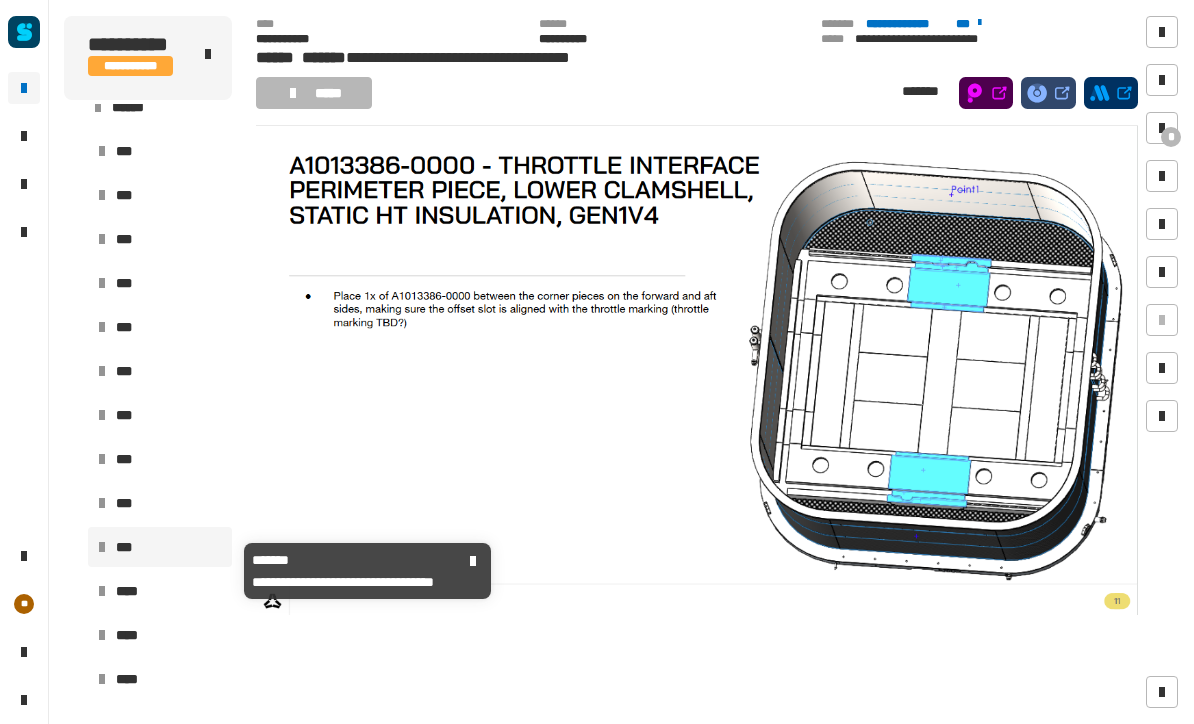 scroll, scrollTop: 59, scrollLeft: 0, axis: vertical 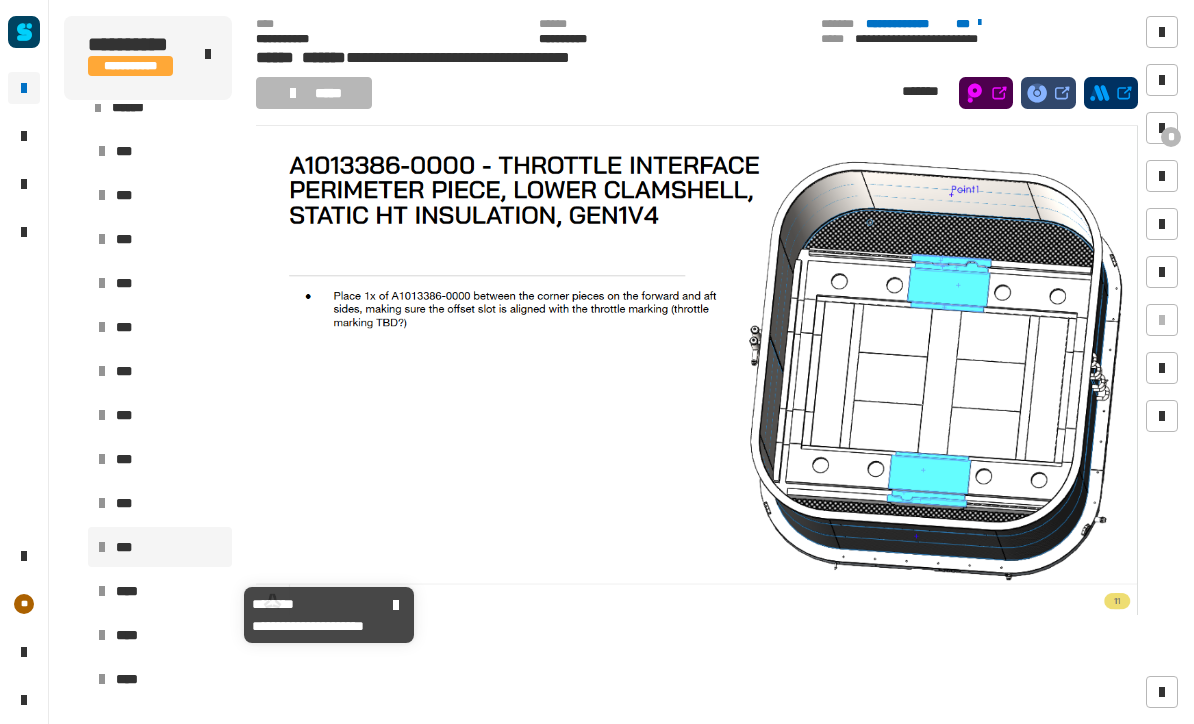 click on "****" at bounding box center [160, 591] 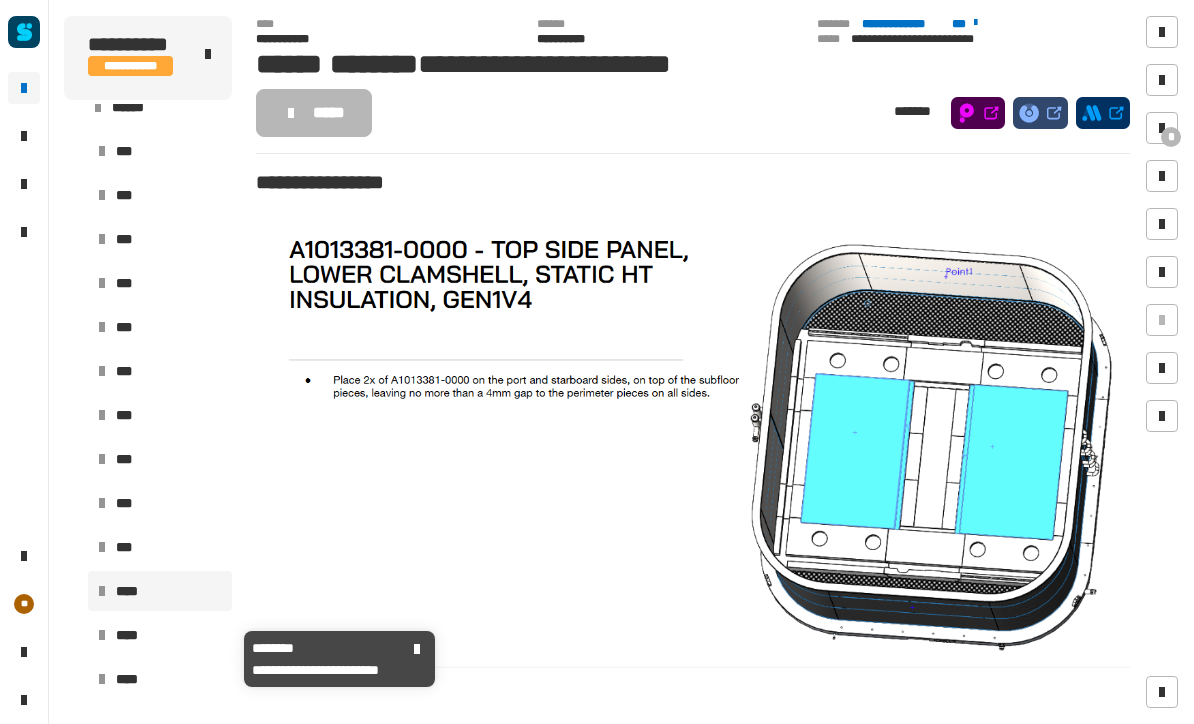 click on "****" at bounding box center [160, 635] 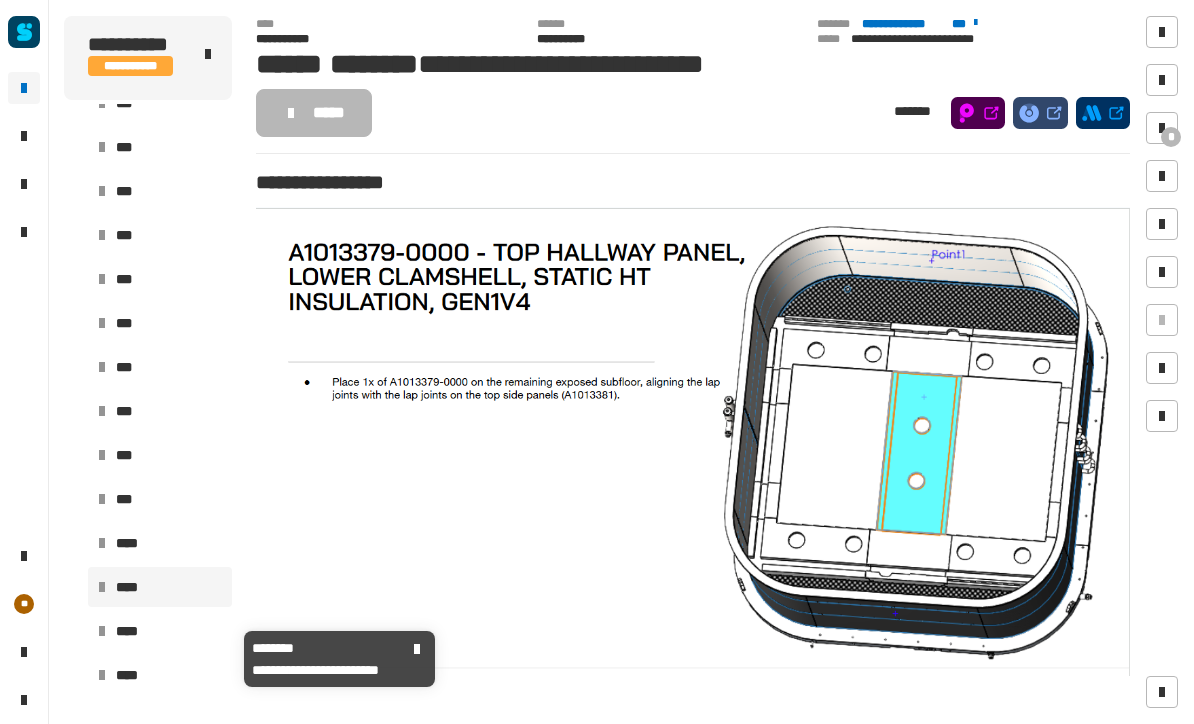 scroll, scrollTop: 912, scrollLeft: 0, axis: vertical 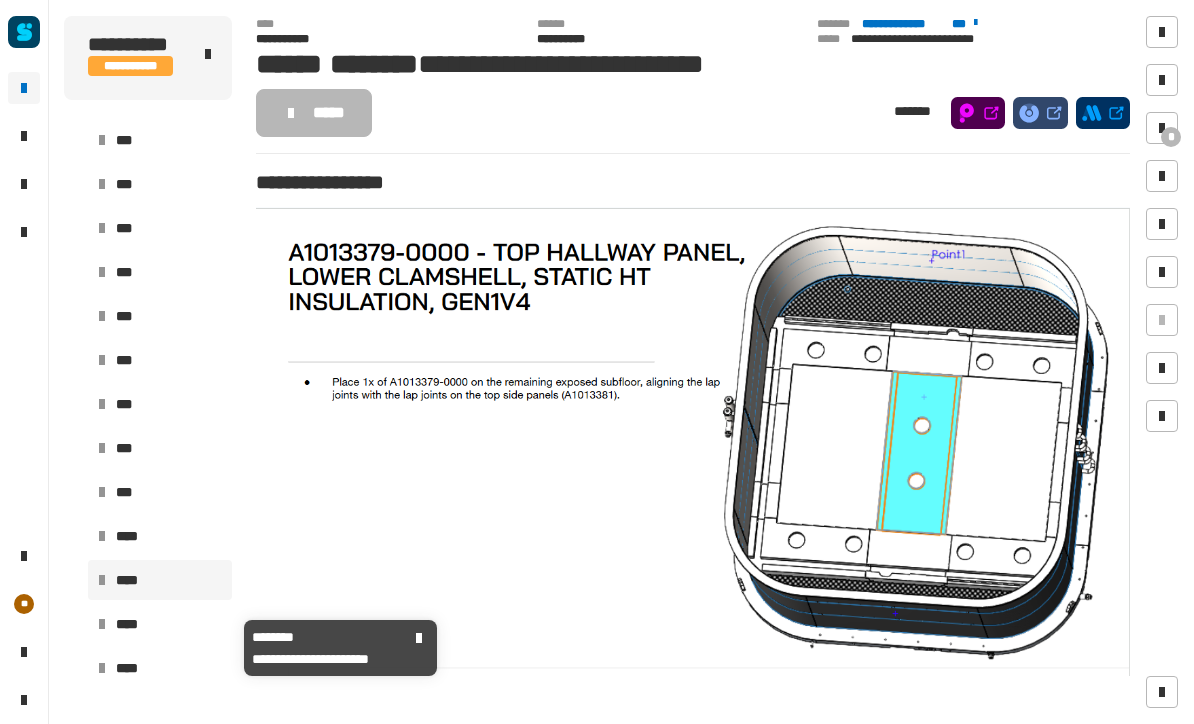click on "****" at bounding box center (160, 624) 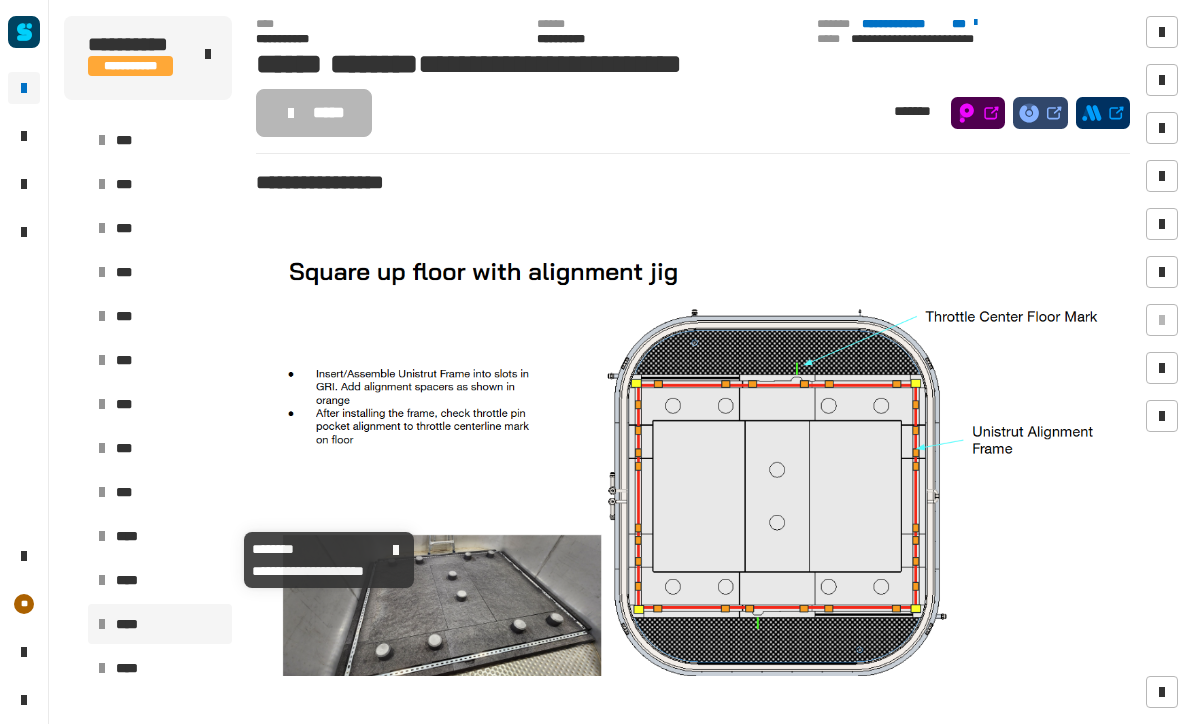 click on "****" at bounding box center (160, 536) 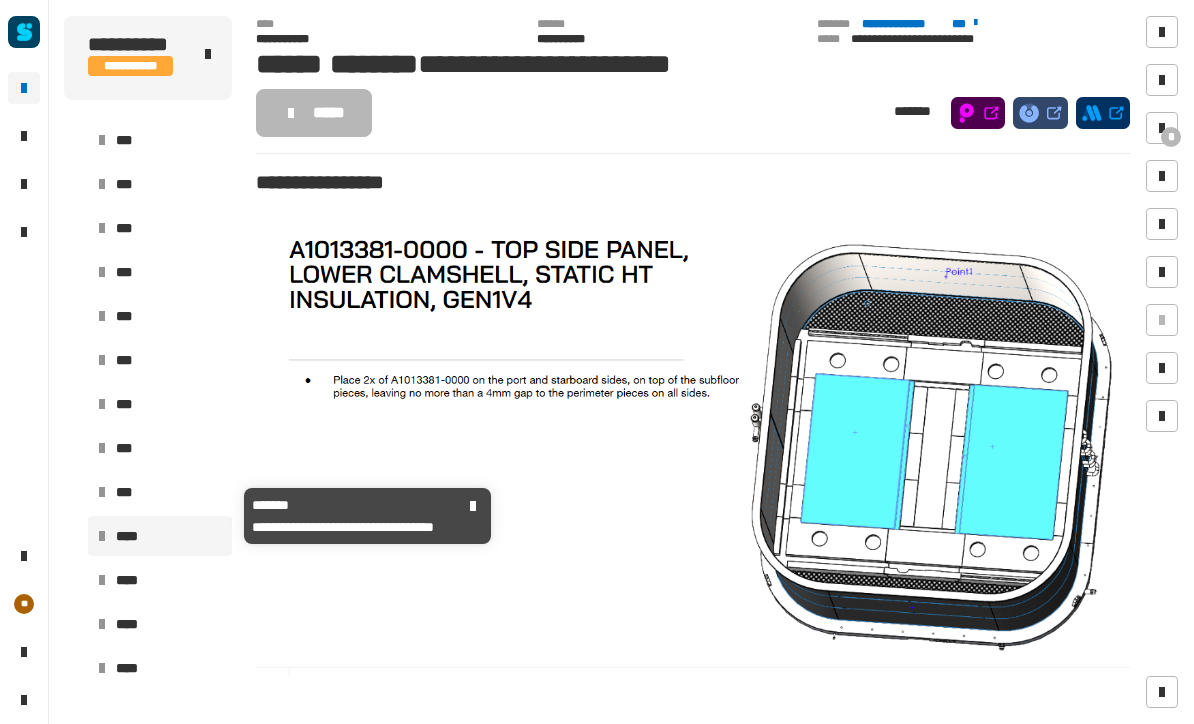 click on "***" at bounding box center (160, 492) 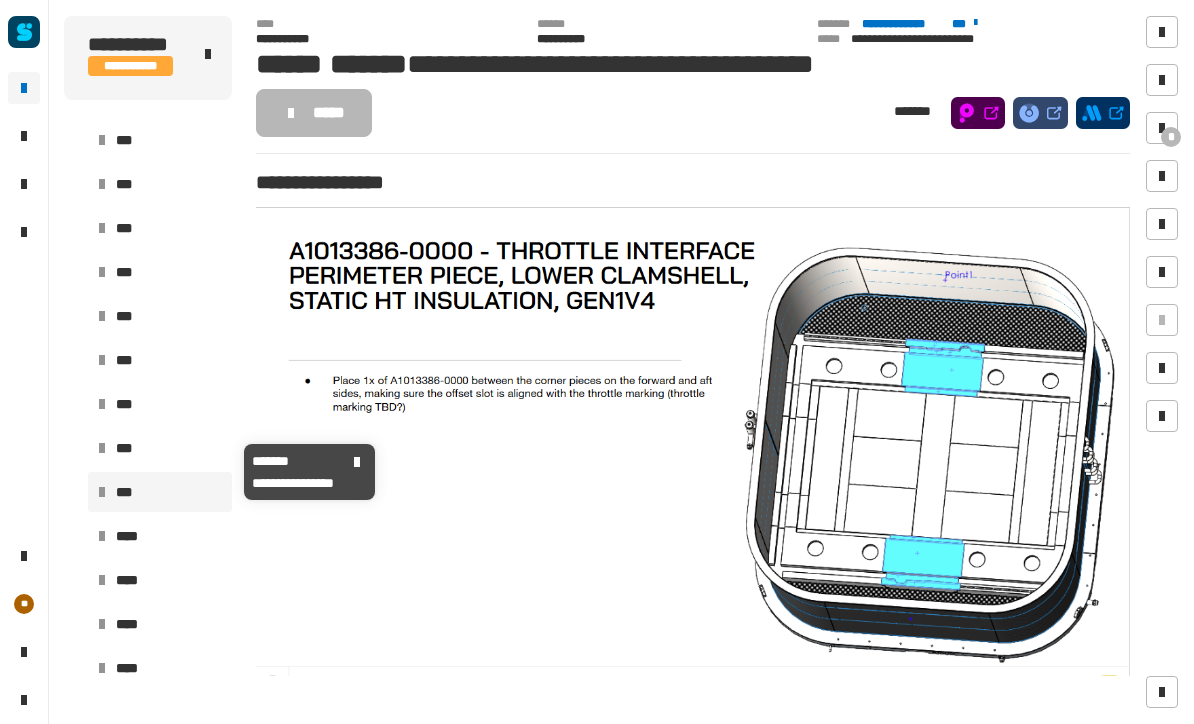 click on "***" at bounding box center [160, 448] 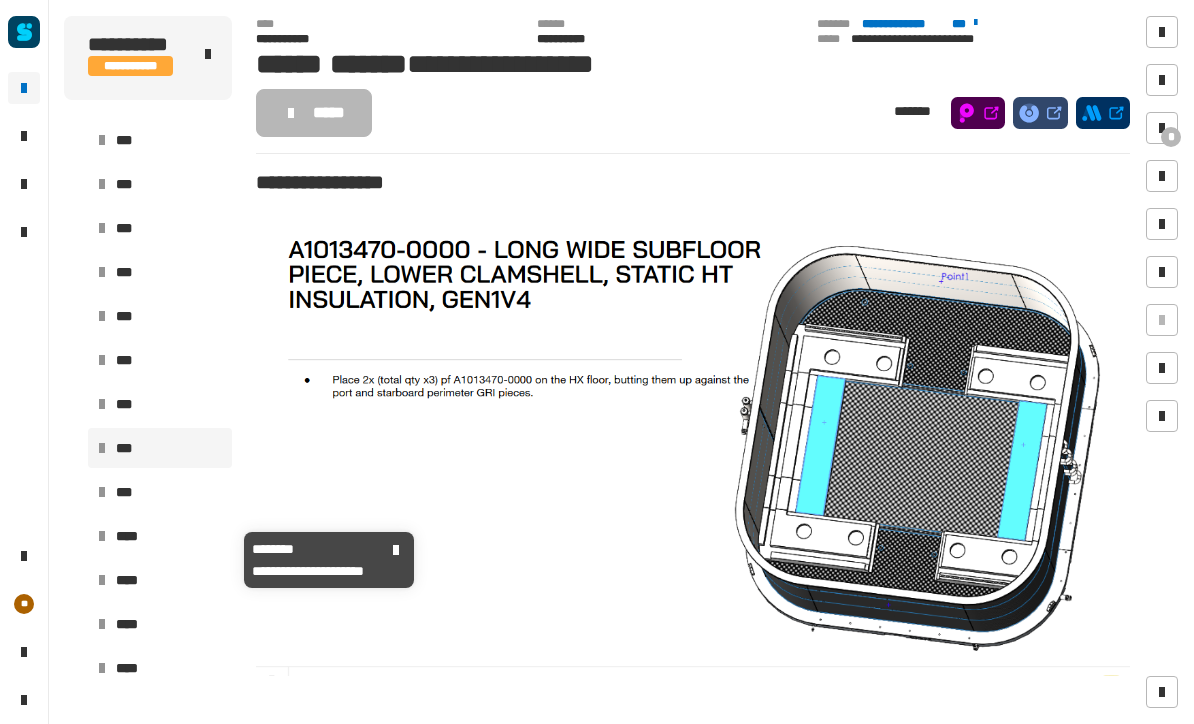 click on "****" at bounding box center [160, 536] 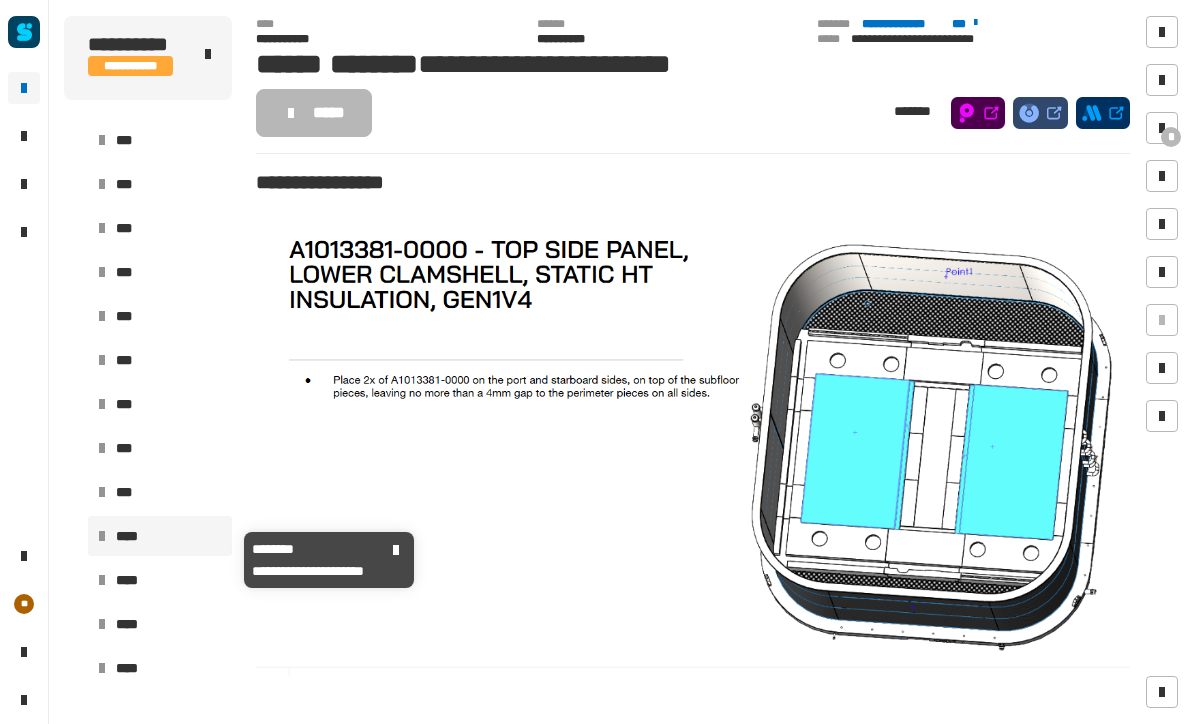 click on "***" at bounding box center (160, 492) 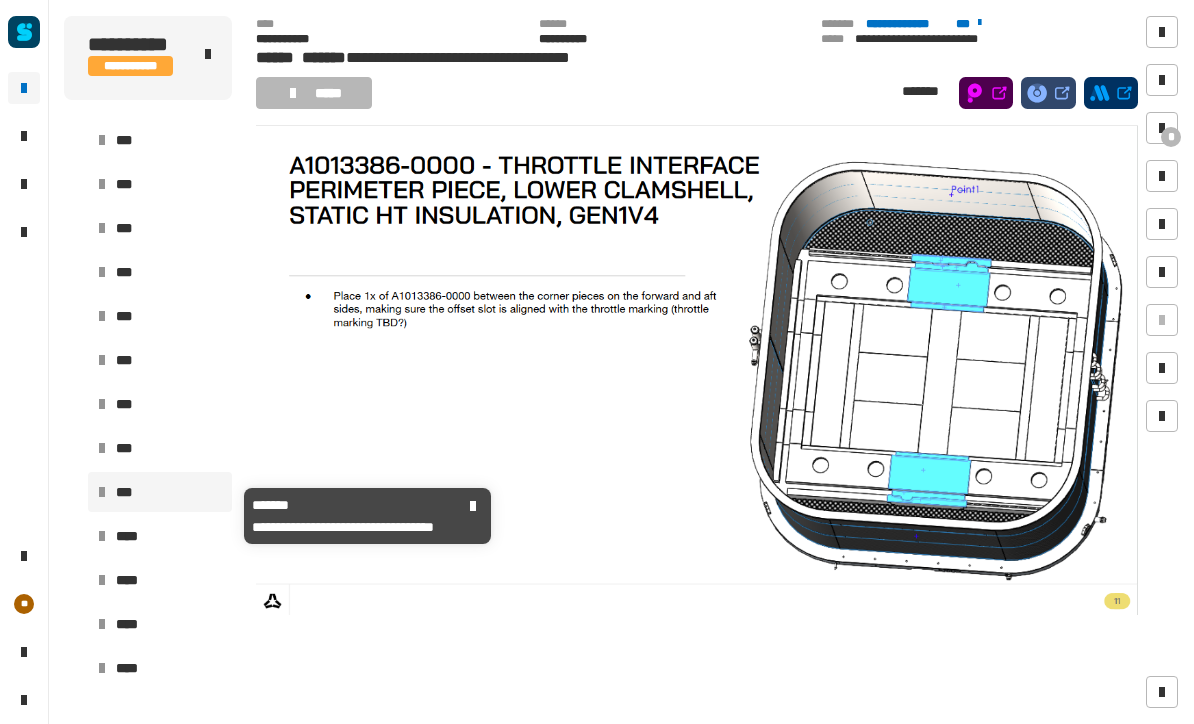scroll, scrollTop: 59, scrollLeft: 0, axis: vertical 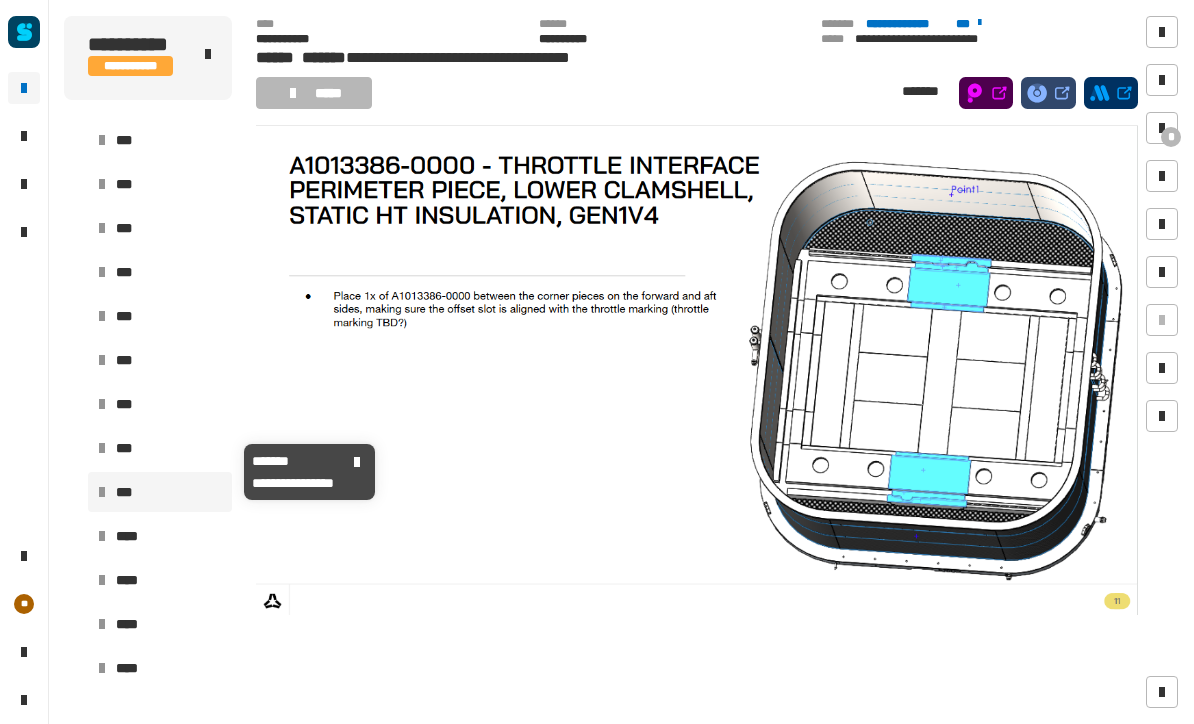 click on "***" at bounding box center (160, 448) 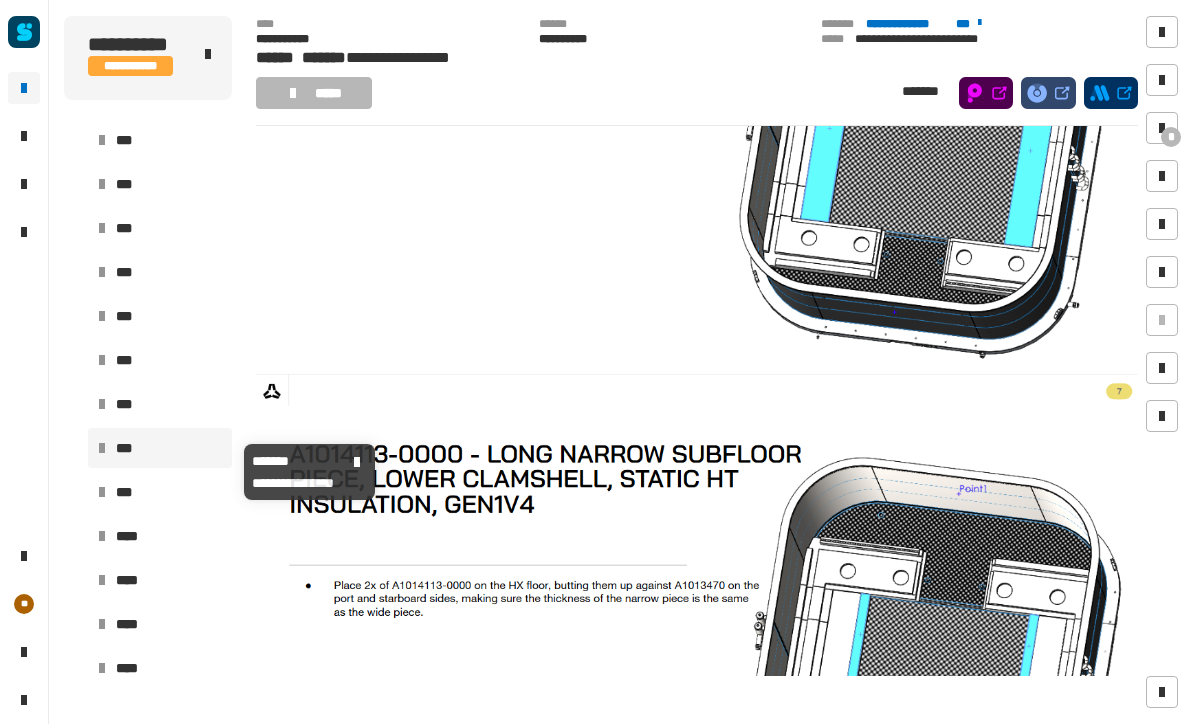 scroll, scrollTop: 266, scrollLeft: 0, axis: vertical 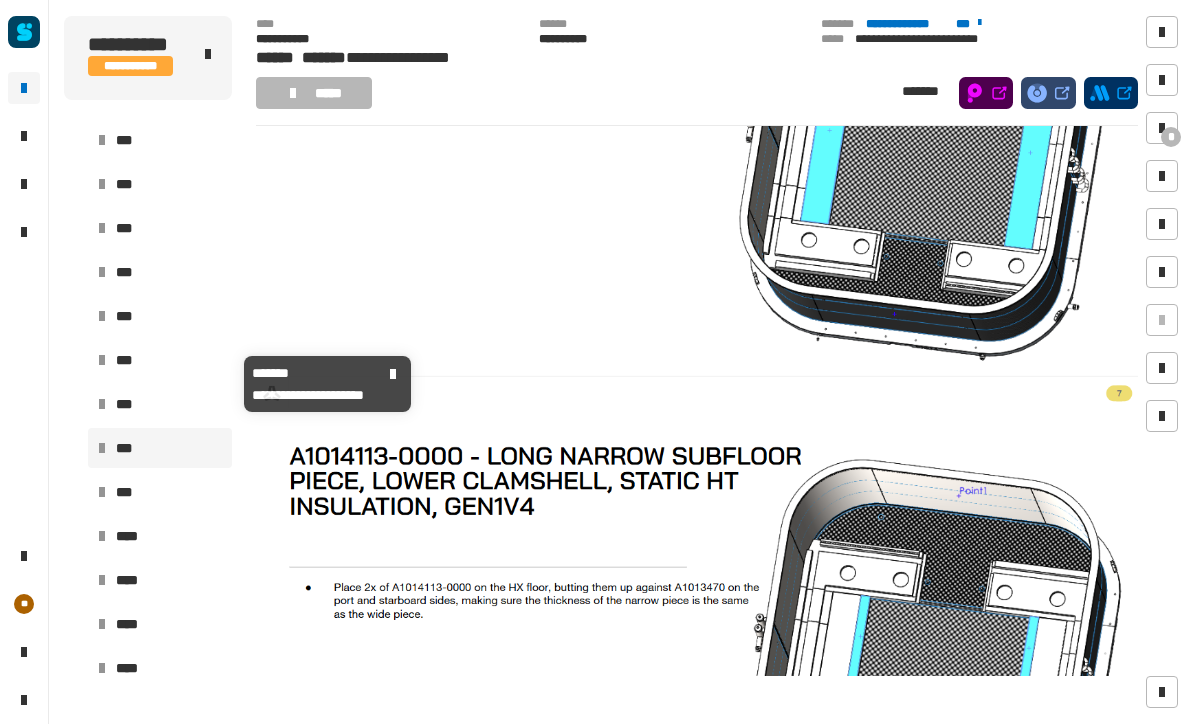 click on "***" at bounding box center [160, 360] 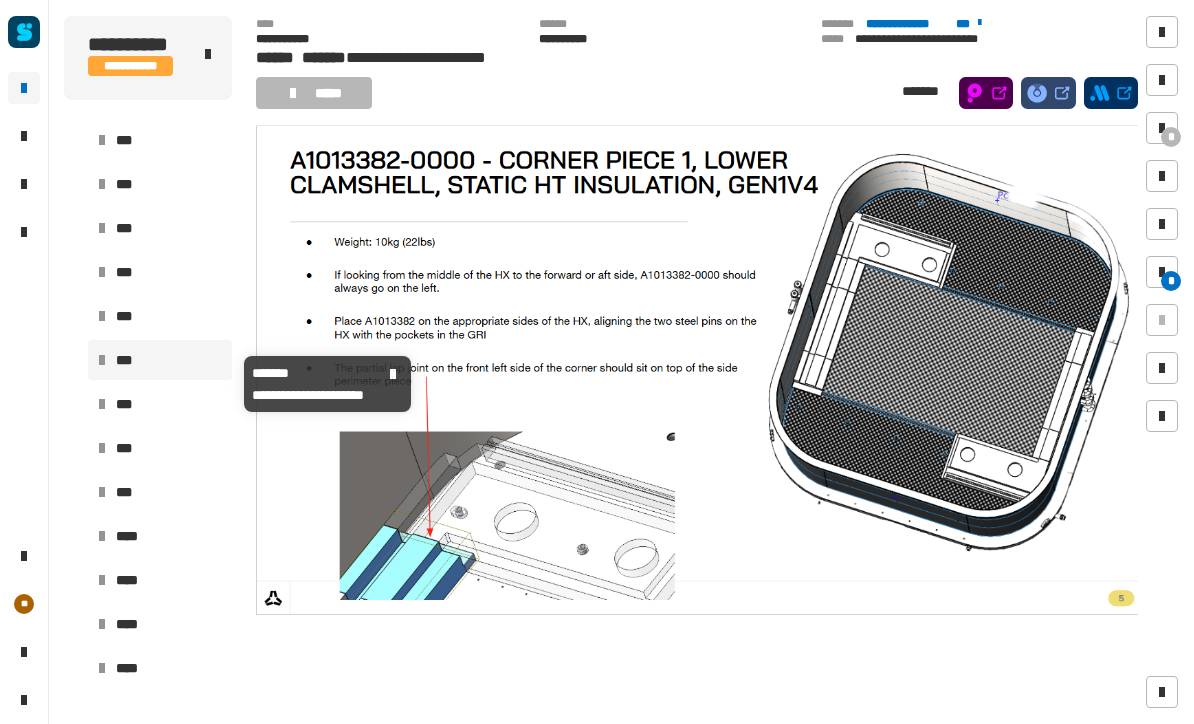scroll, scrollTop: 63, scrollLeft: 0, axis: vertical 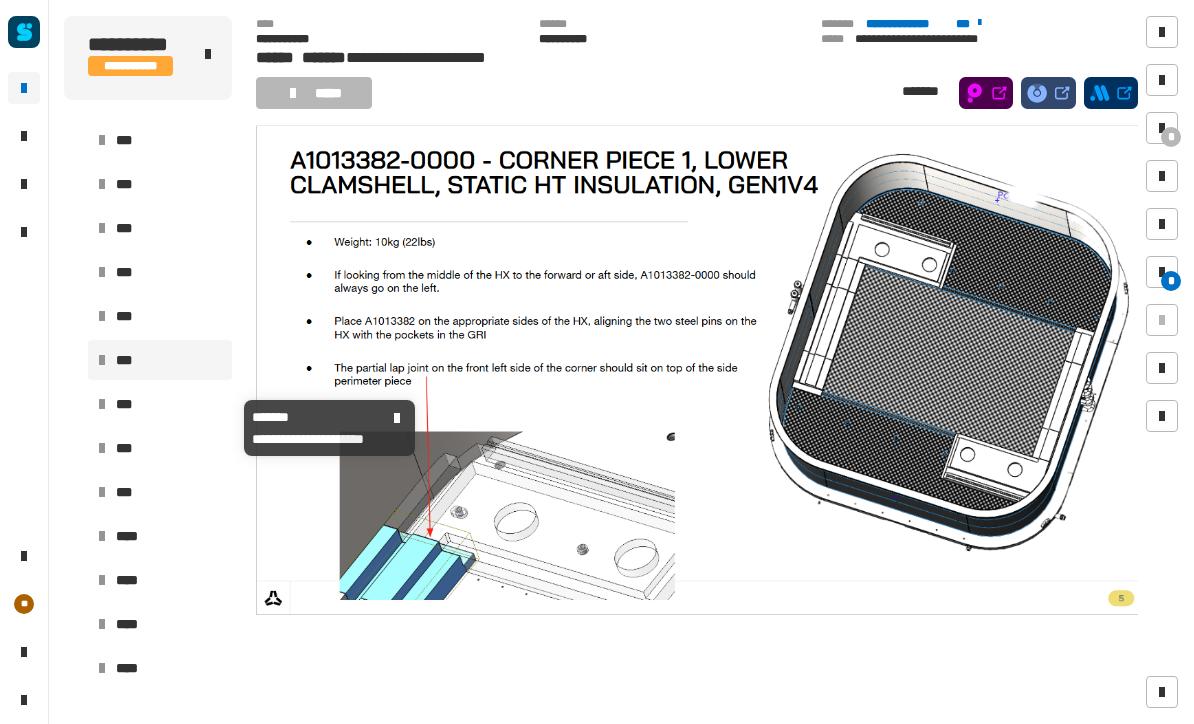 click on "***" at bounding box center (160, 404) 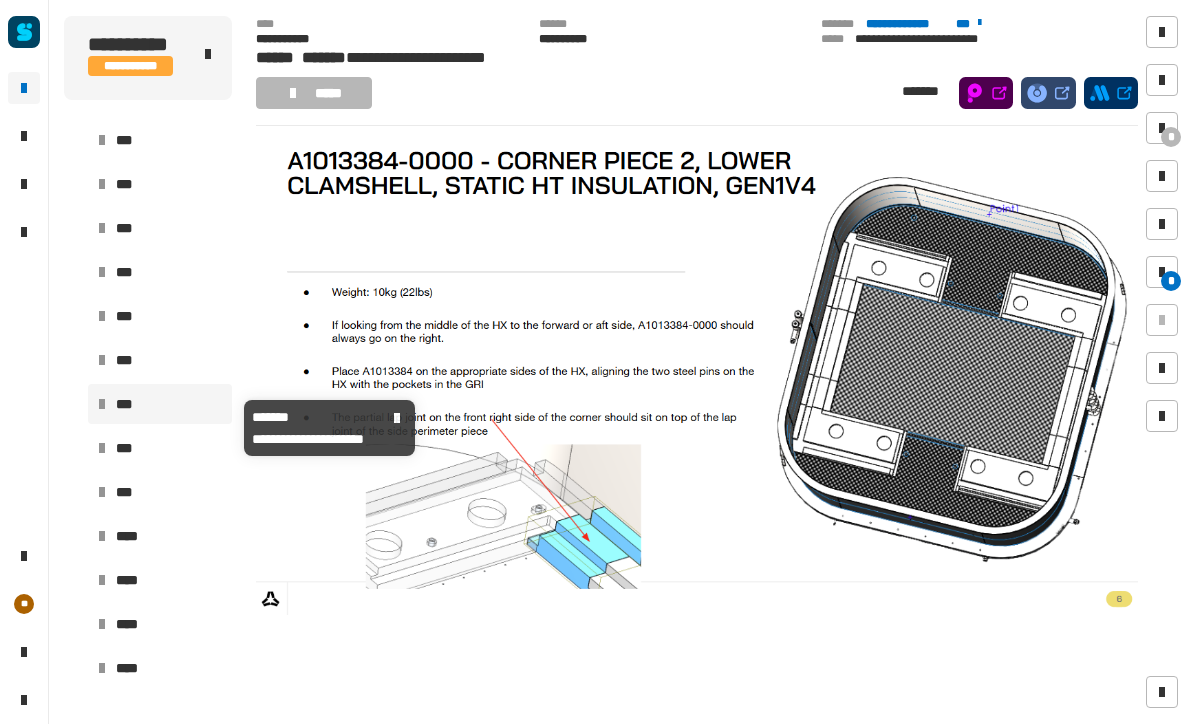 scroll, scrollTop: 63, scrollLeft: 0, axis: vertical 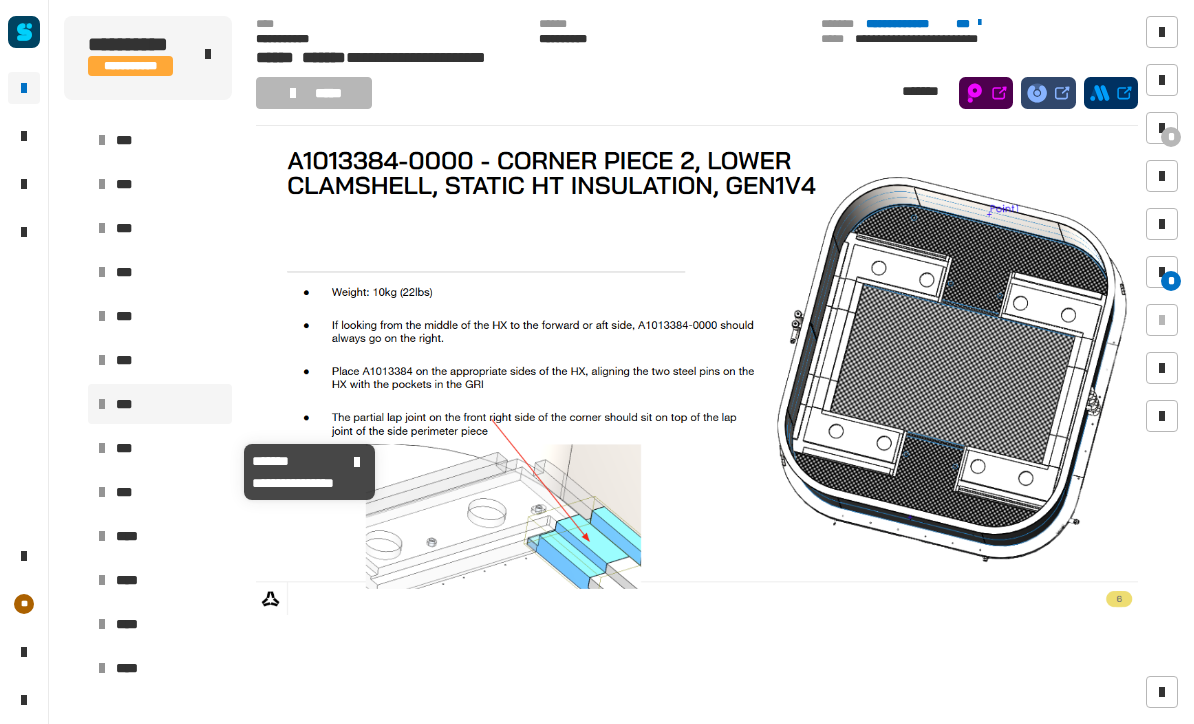 click on "***" at bounding box center (160, 448) 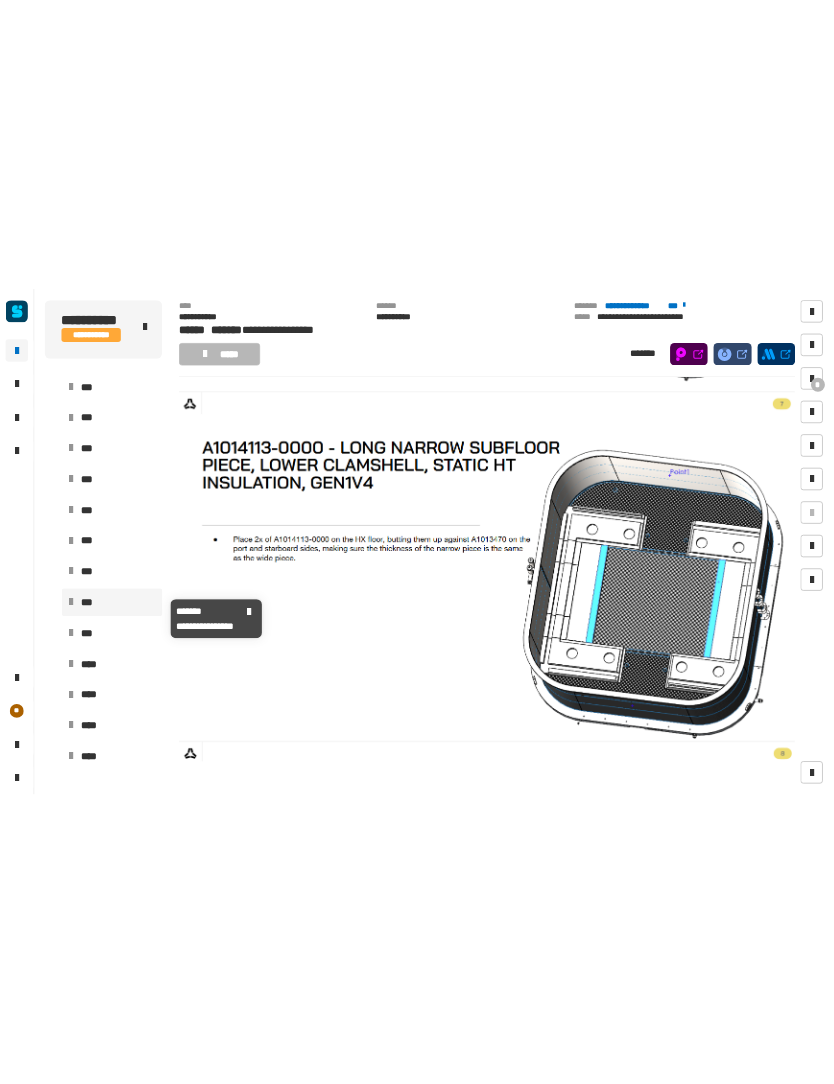 scroll, scrollTop: 496, scrollLeft: 0, axis: vertical 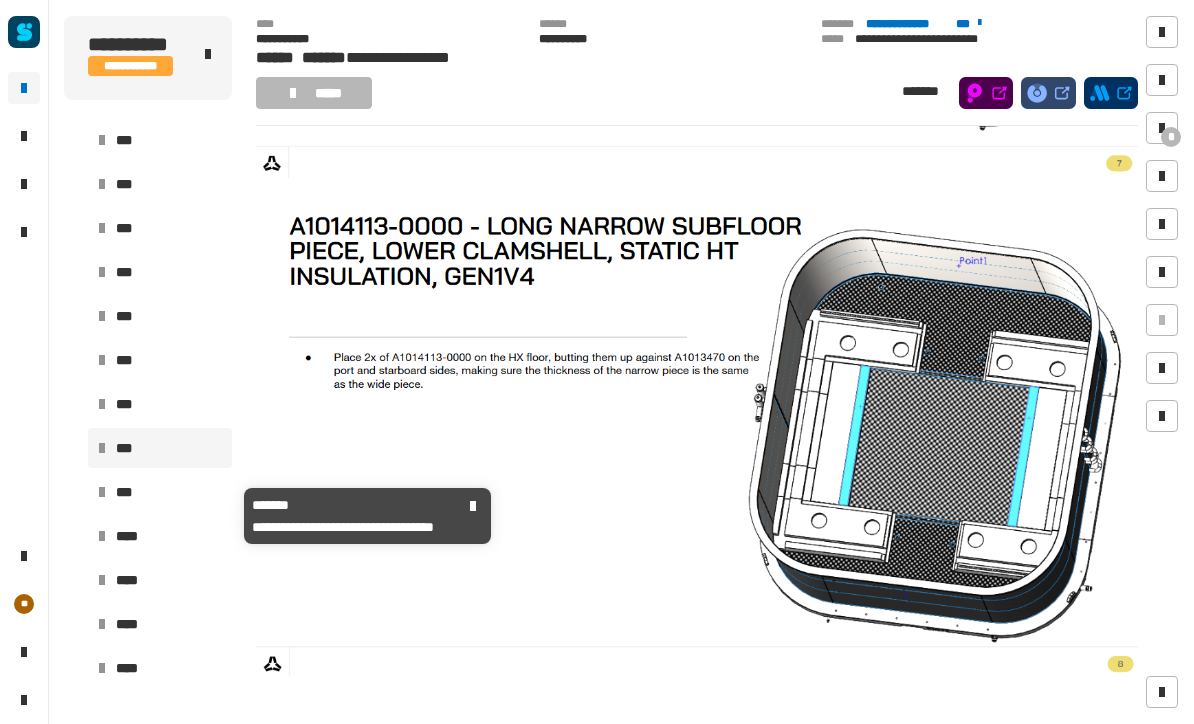 click on "***" at bounding box center (160, 492) 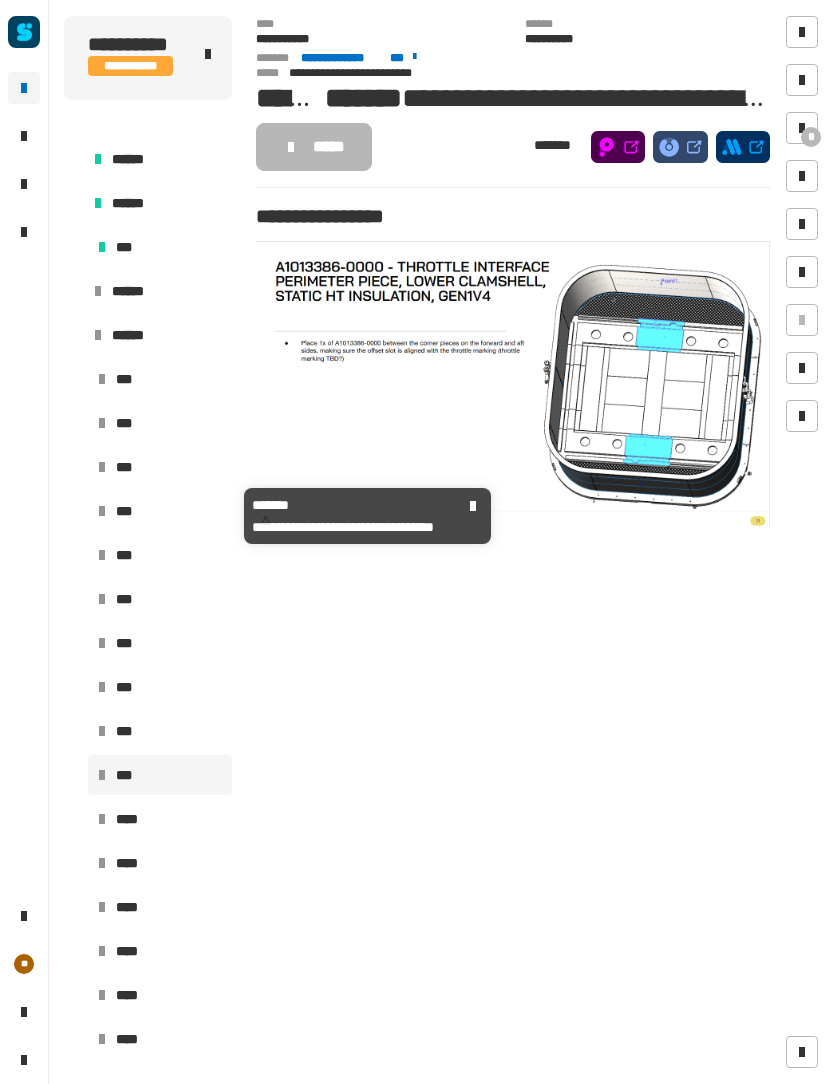 scroll, scrollTop: 634, scrollLeft: 0, axis: vertical 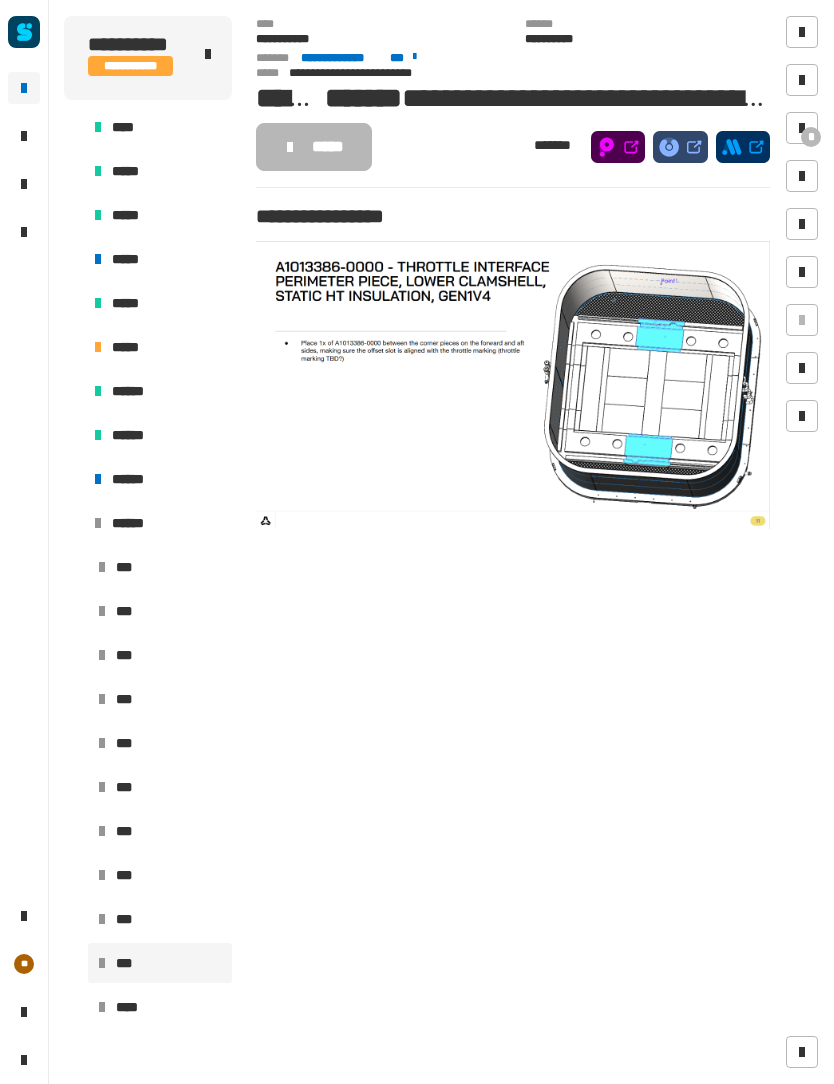click on "*" at bounding box center (811, 137) 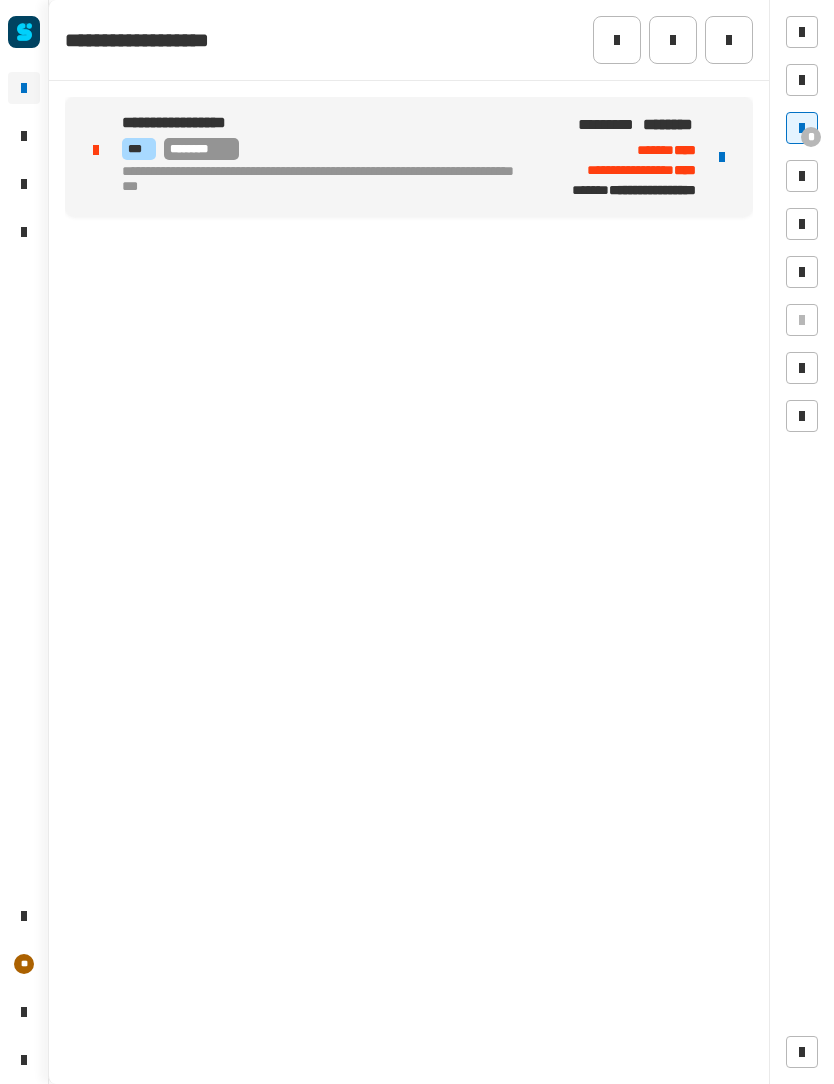 click at bounding box center (722, 157) 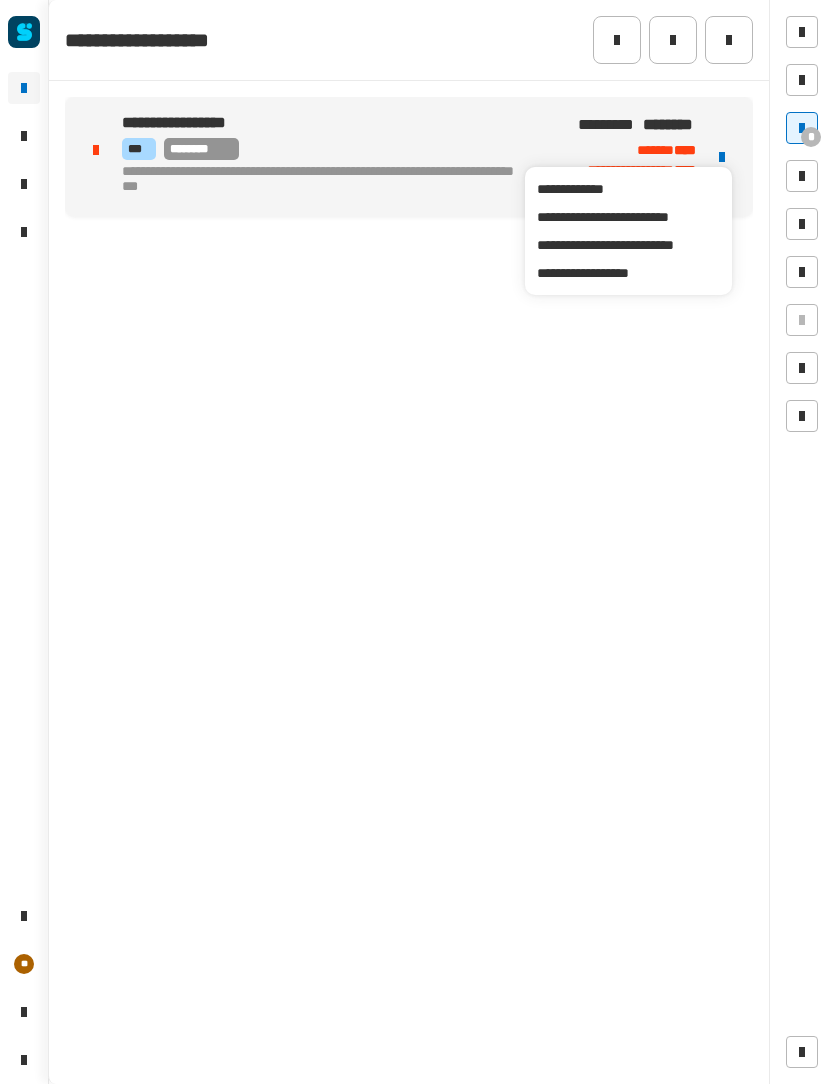 click on "**********" at bounding box center (628, 245) 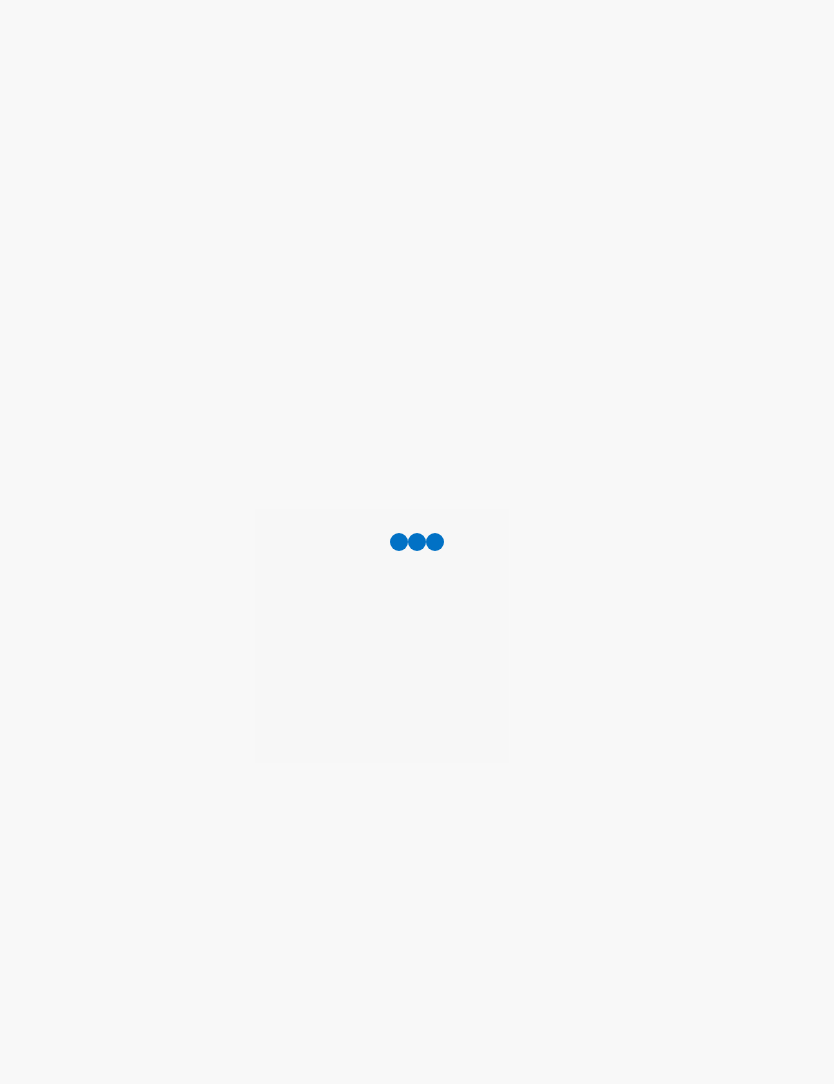 scroll, scrollTop: 0, scrollLeft: 0, axis: both 